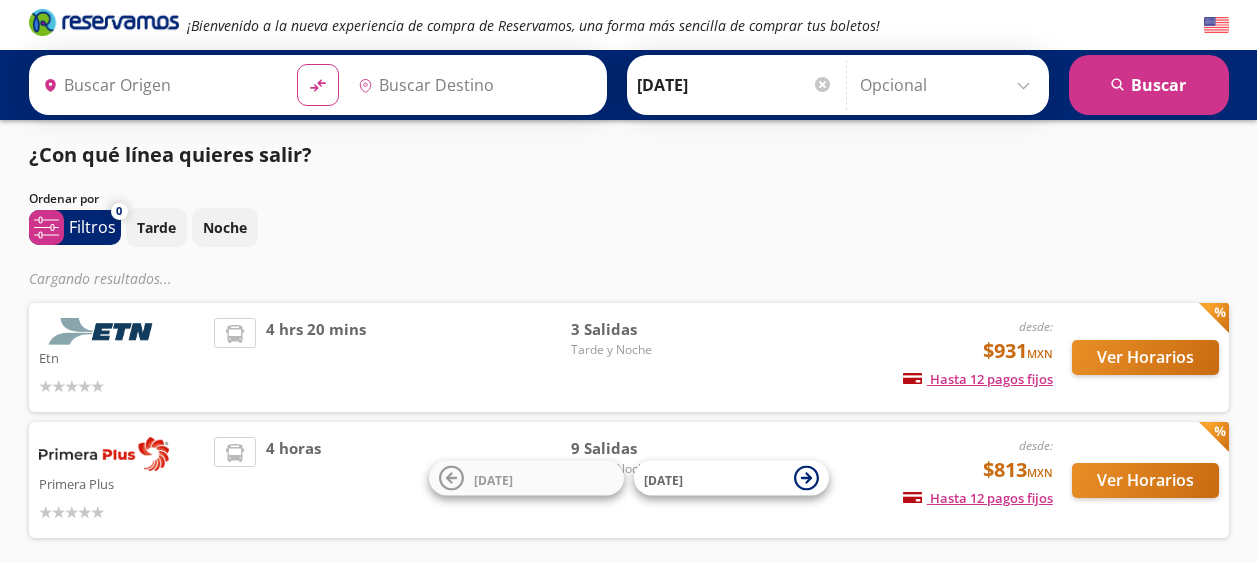 scroll, scrollTop: 0, scrollLeft: 0, axis: both 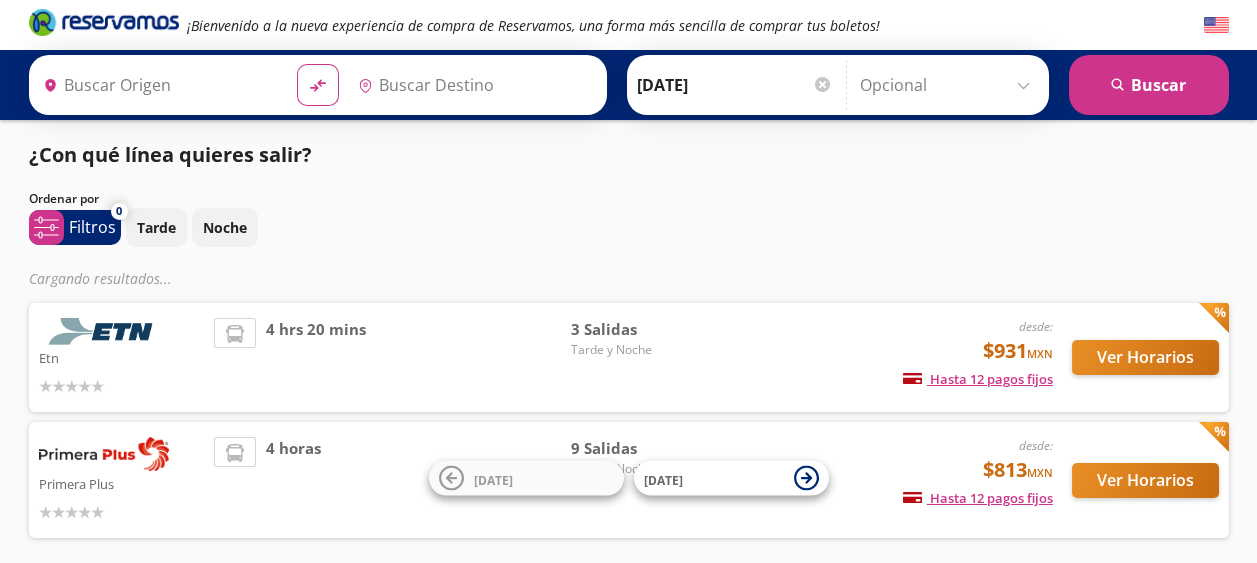 type on "[GEOGRAPHIC_DATA], [GEOGRAPHIC_DATA]" 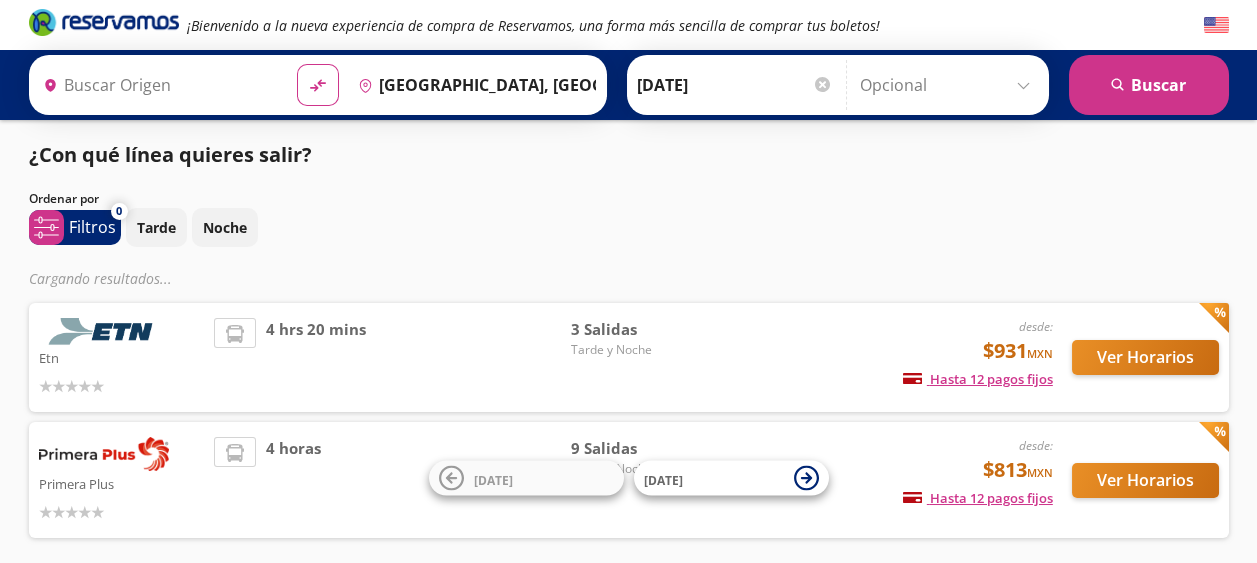 type on "[GEOGRAPHIC_DATA], [GEOGRAPHIC_DATA]" 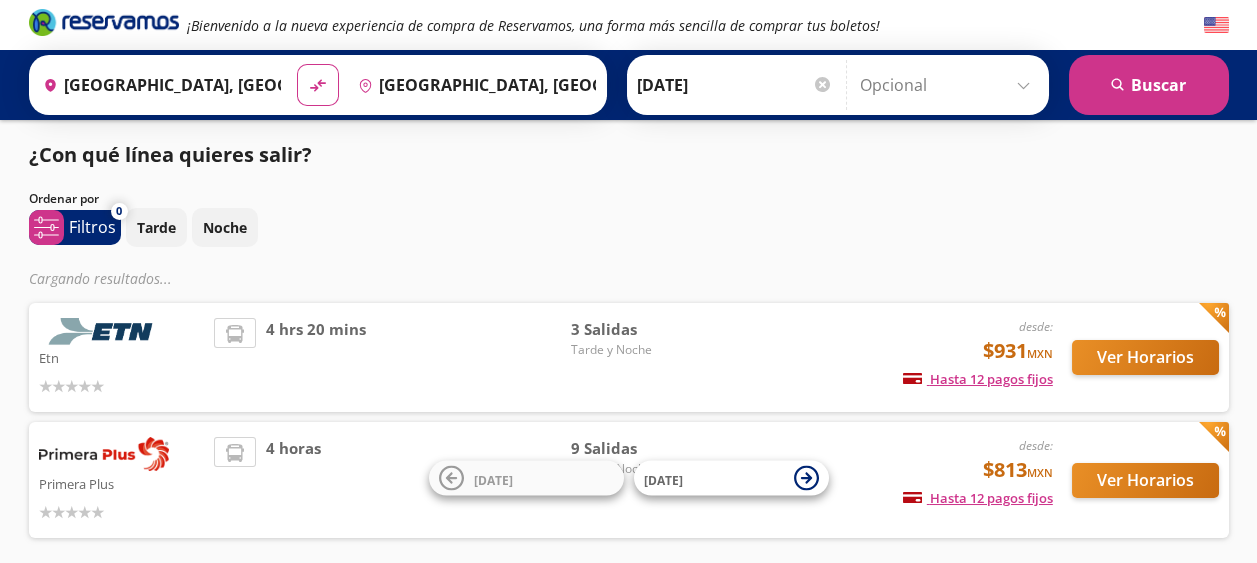 scroll, scrollTop: 0, scrollLeft: 0, axis: both 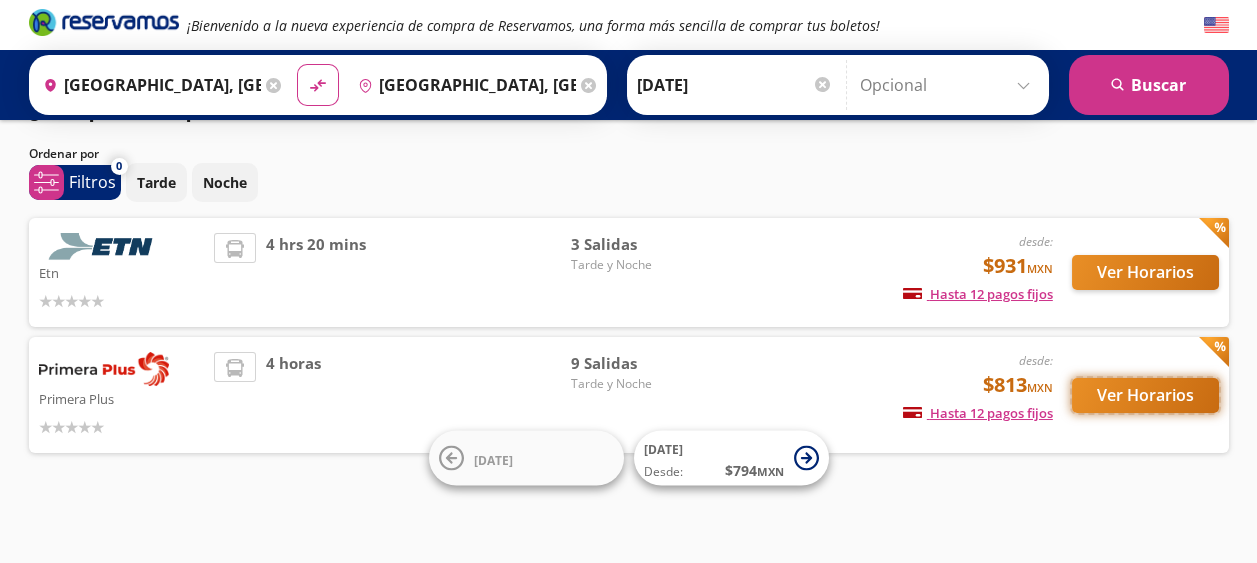 click on "Ver Horarios" at bounding box center (1145, 395) 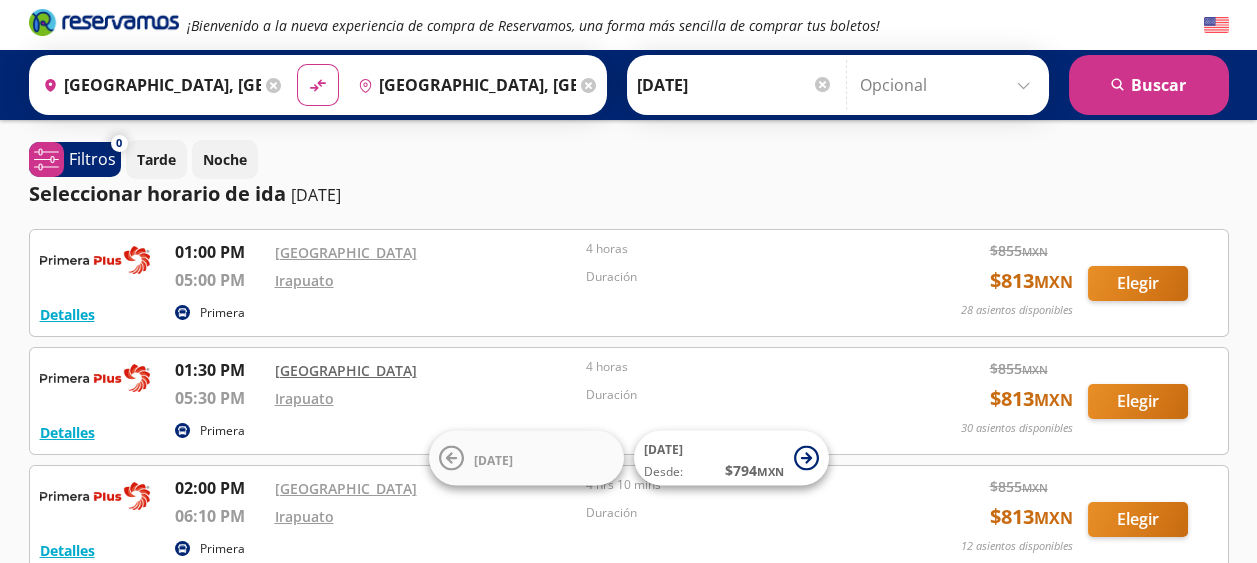 scroll, scrollTop: 100, scrollLeft: 0, axis: vertical 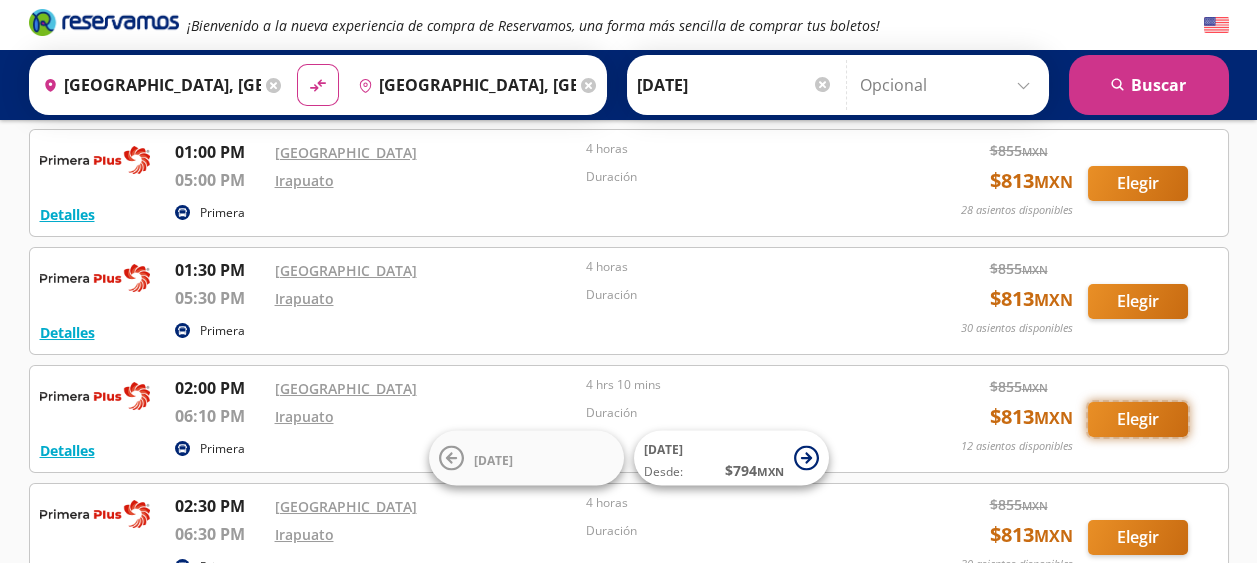 click on "Elegir" at bounding box center (1138, 419) 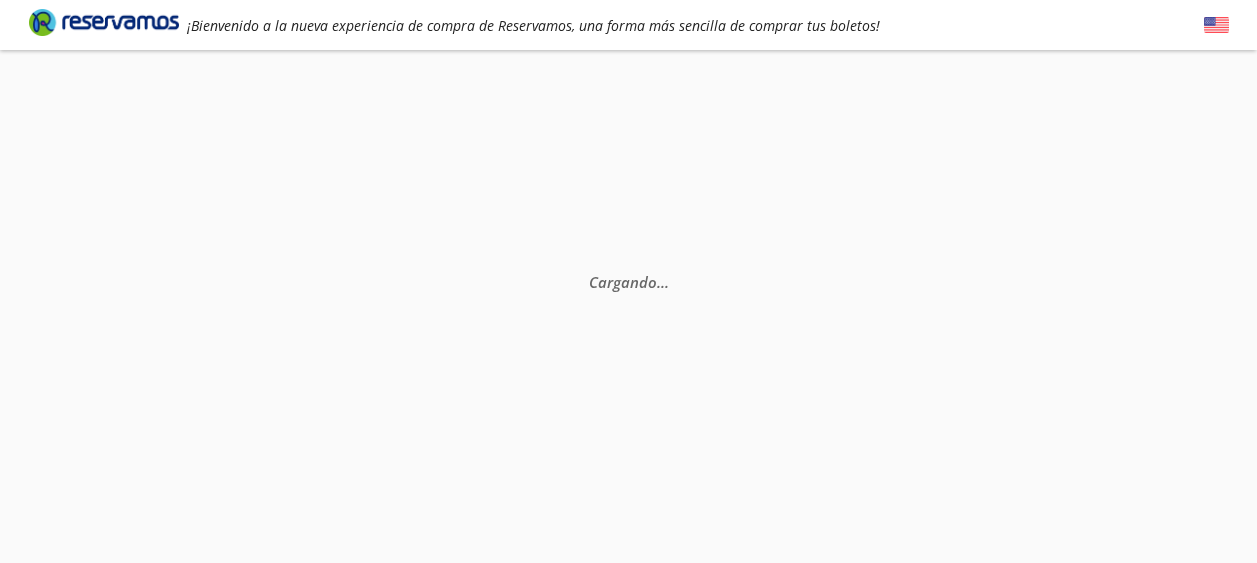 scroll, scrollTop: 0, scrollLeft: 0, axis: both 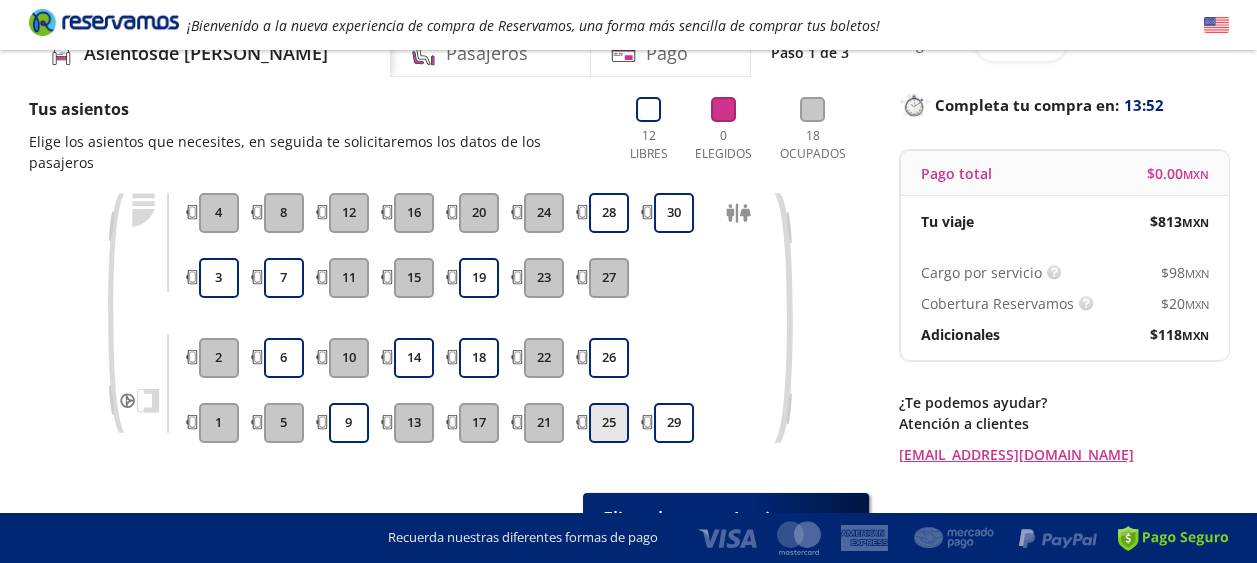 click on "25" at bounding box center [609, 423] 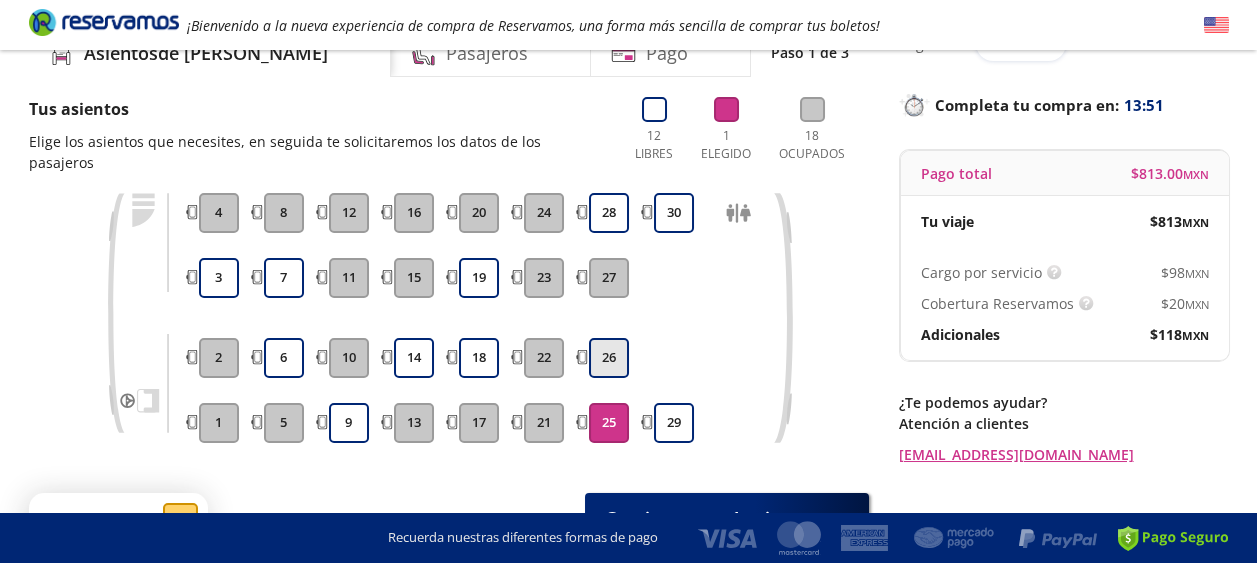 click on "26" at bounding box center (609, 358) 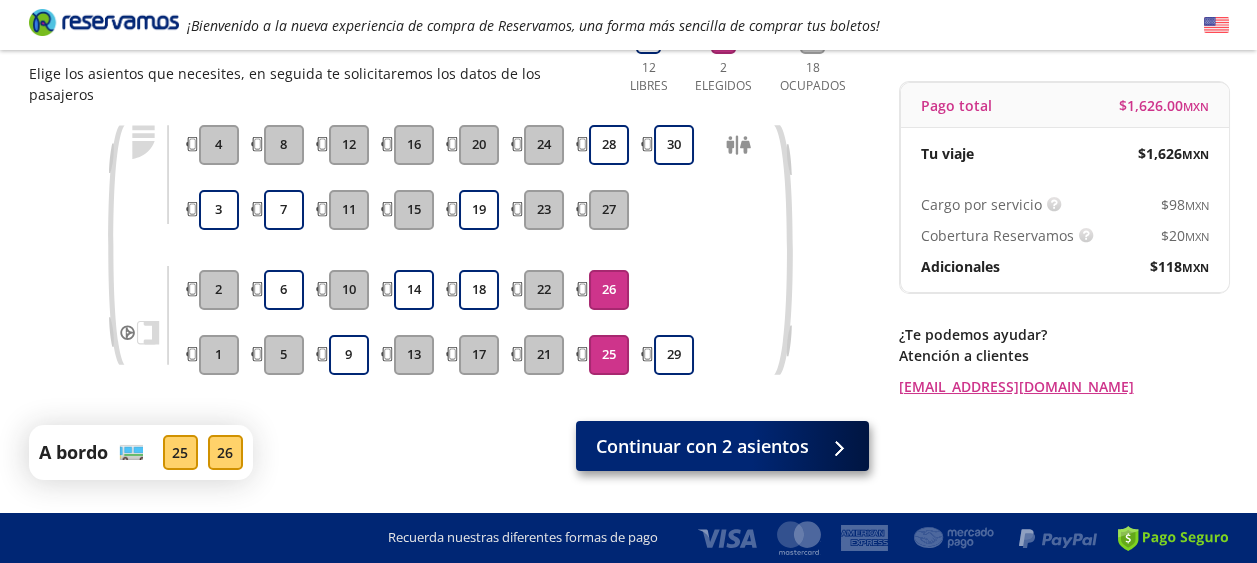 scroll, scrollTop: 200, scrollLeft: 0, axis: vertical 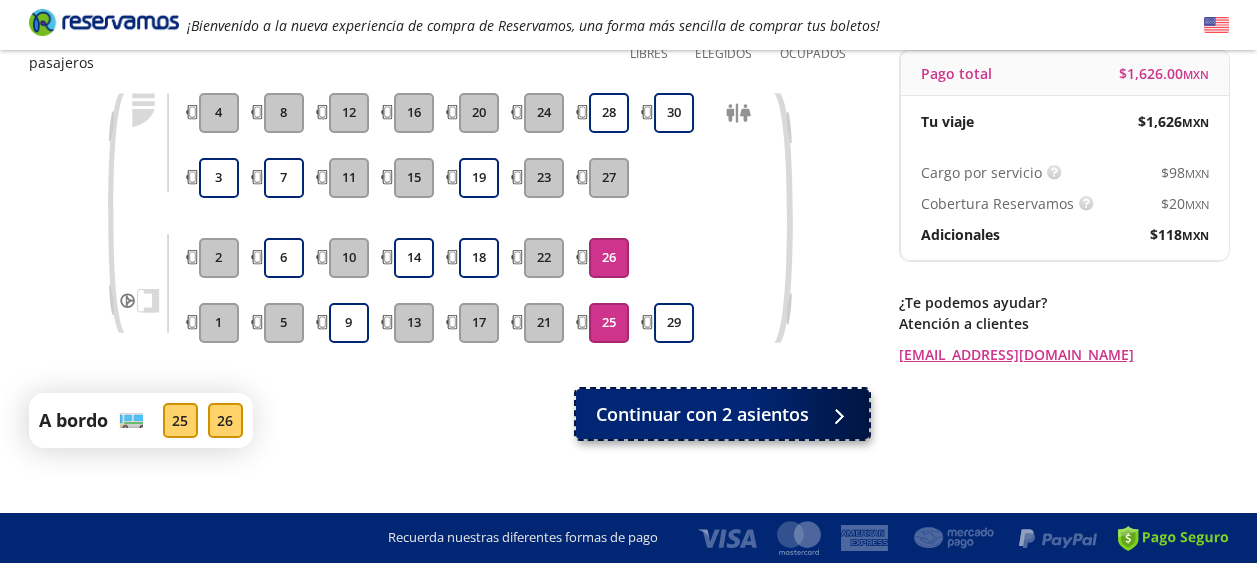 click on "Continuar con 2 asientos" at bounding box center [702, 414] 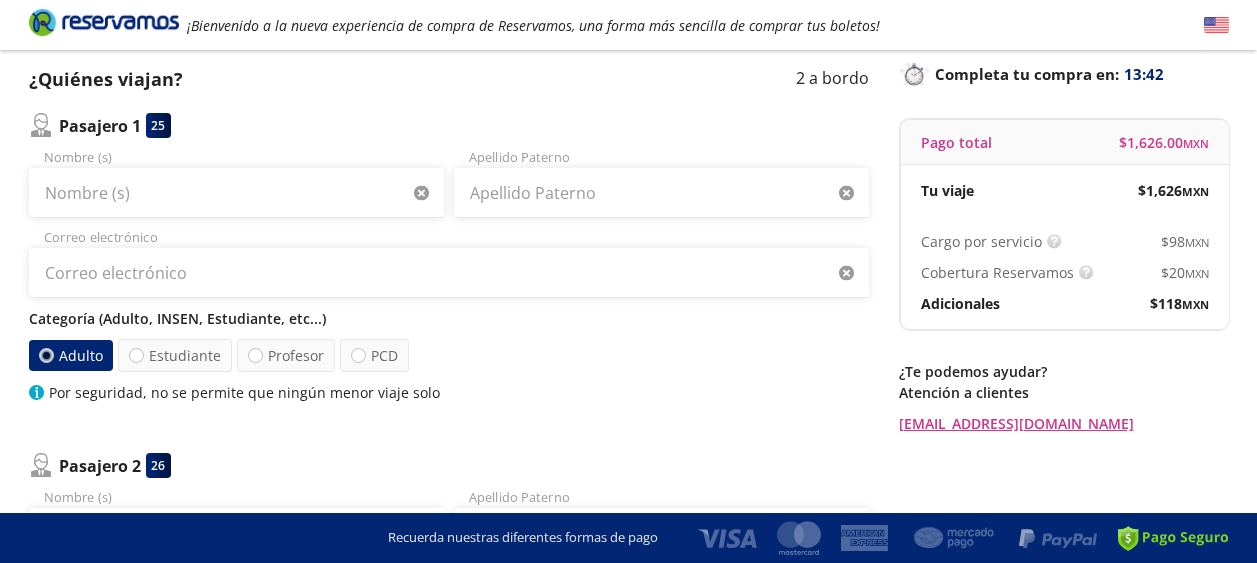scroll, scrollTop: 100, scrollLeft: 0, axis: vertical 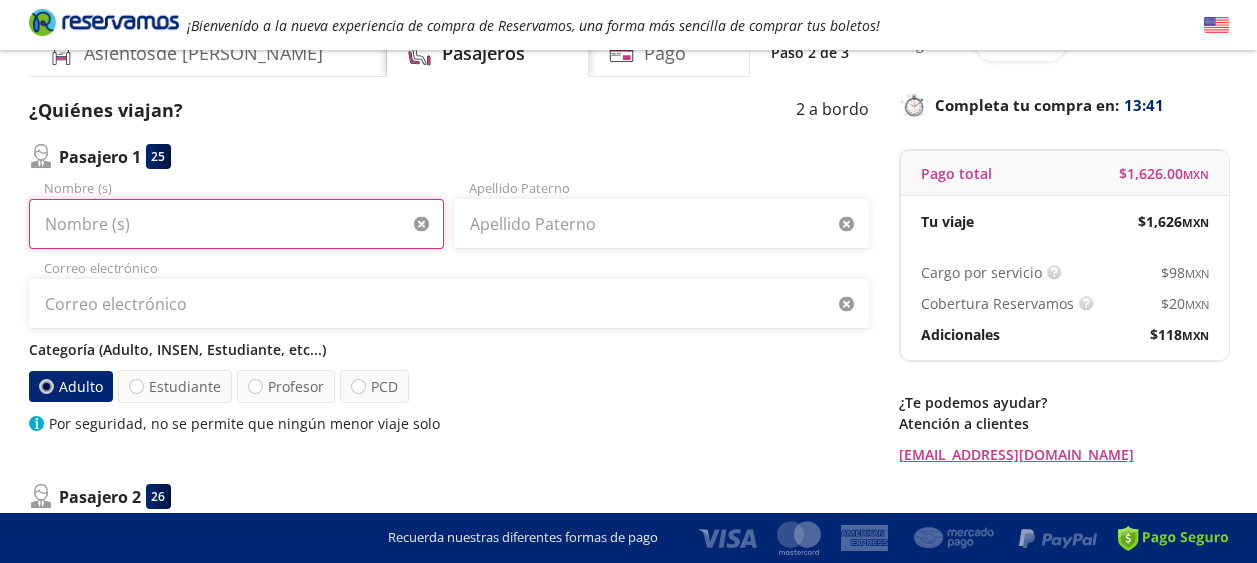 click on "Nombre (s)" at bounding box center [236, 224] 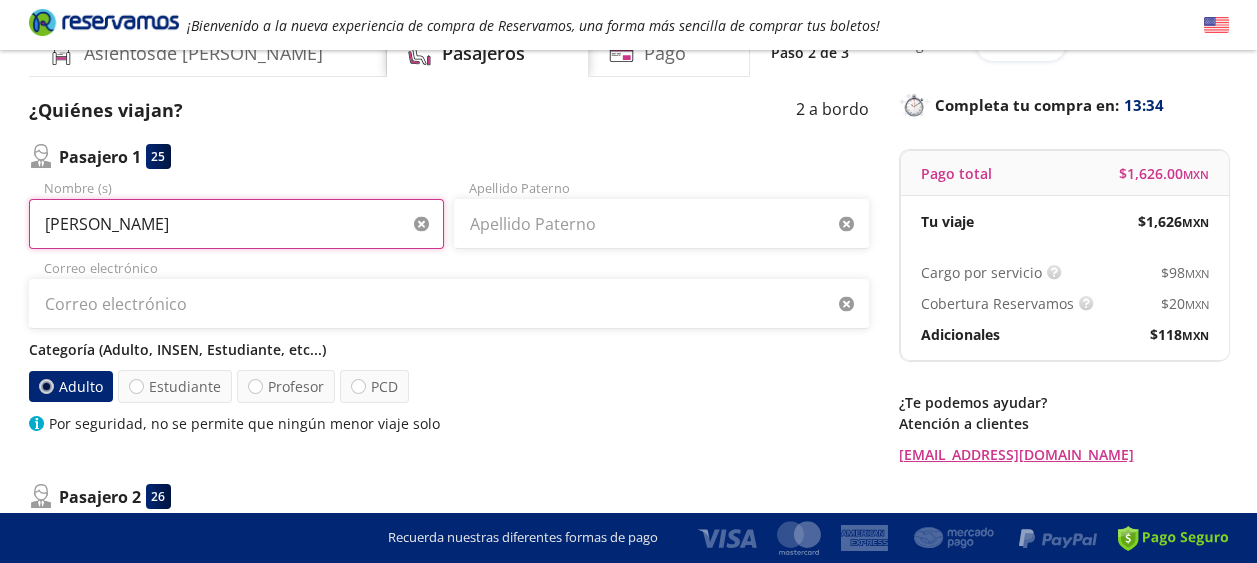 type on "[PERSON_NAME]" 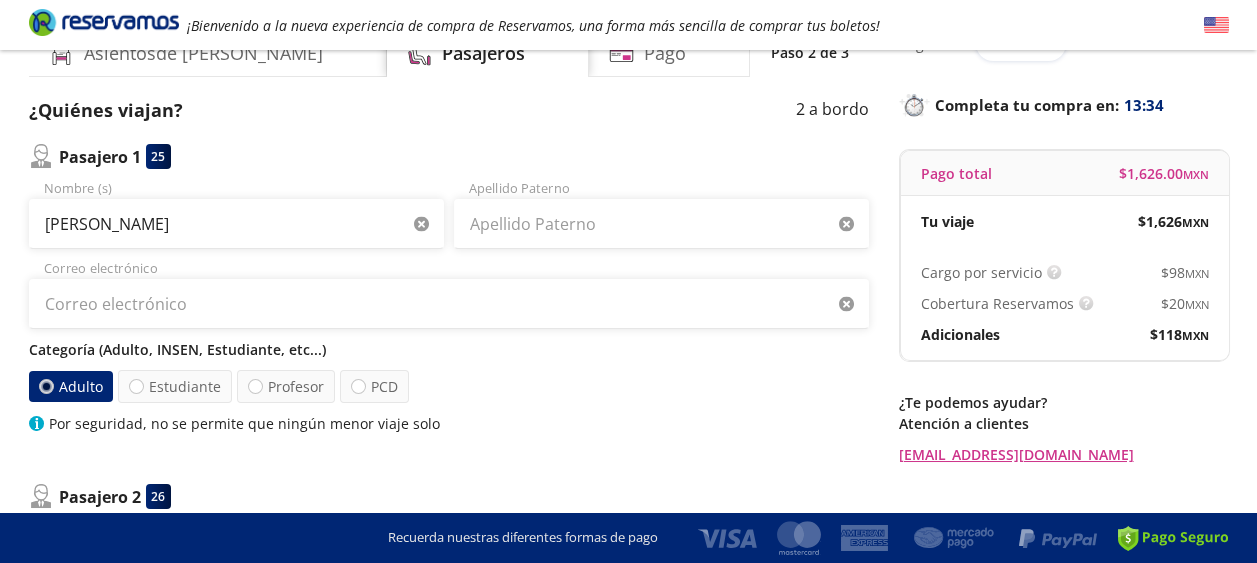 type 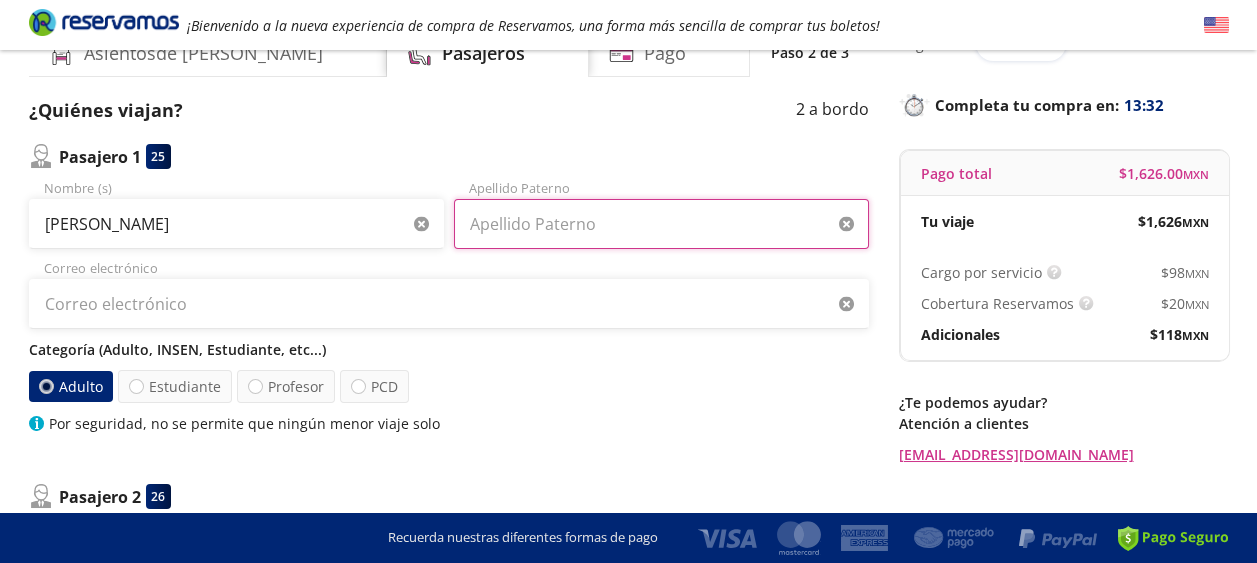 click on "Apellido Paterno" at bounding box center (661, 224) 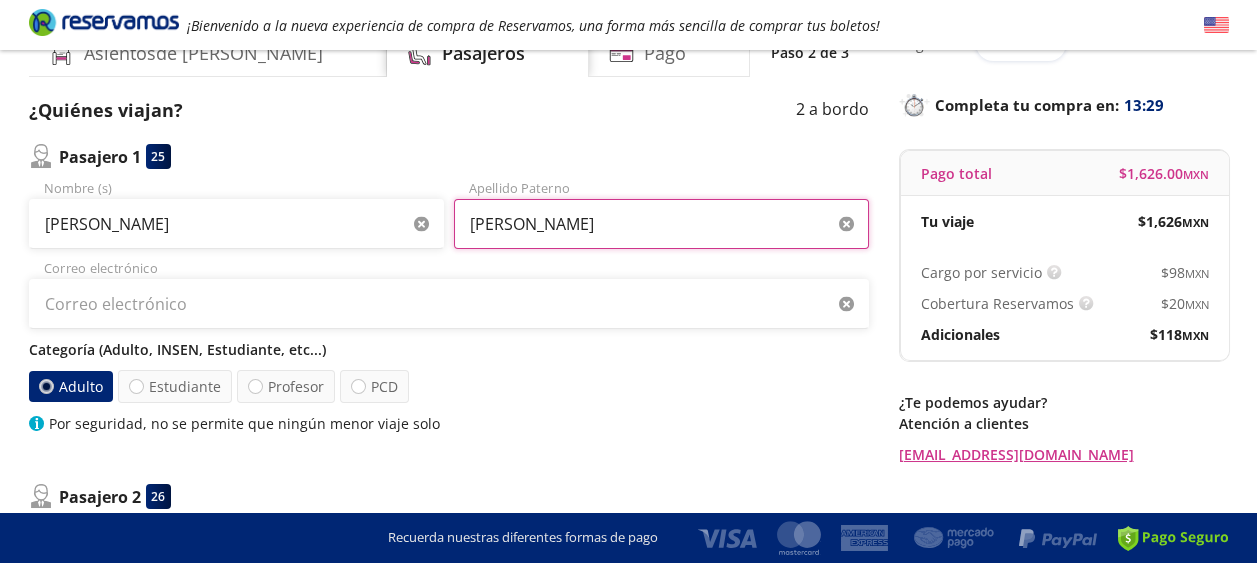 scroll, scrollTop: 200, scrollLeft: 0, axis: vertical 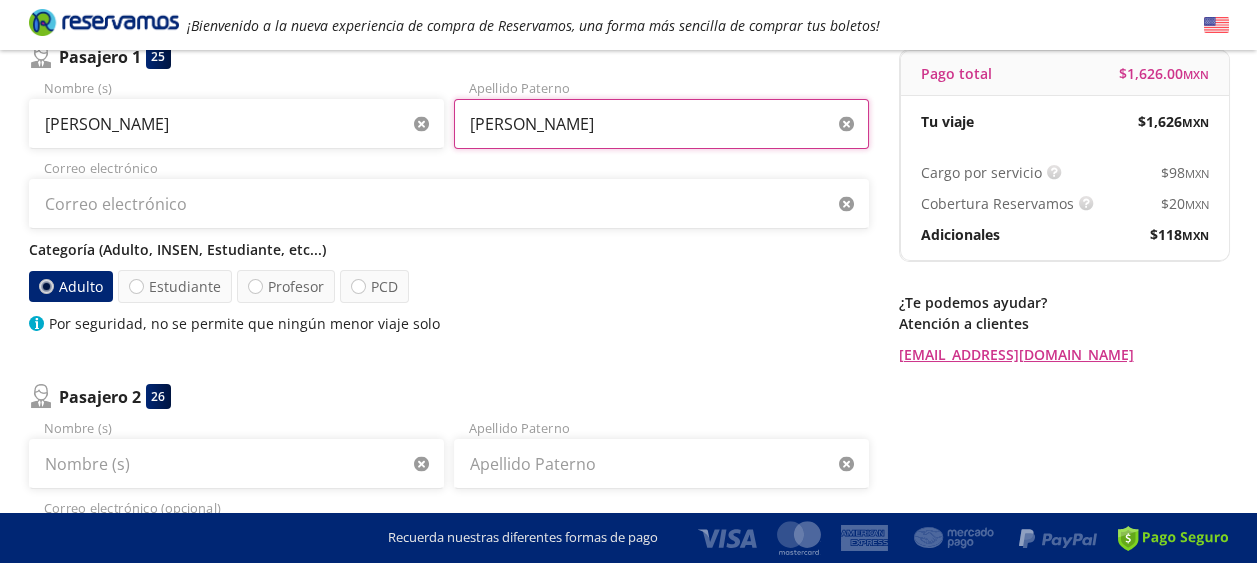 type on "[PERSON_NAME]" 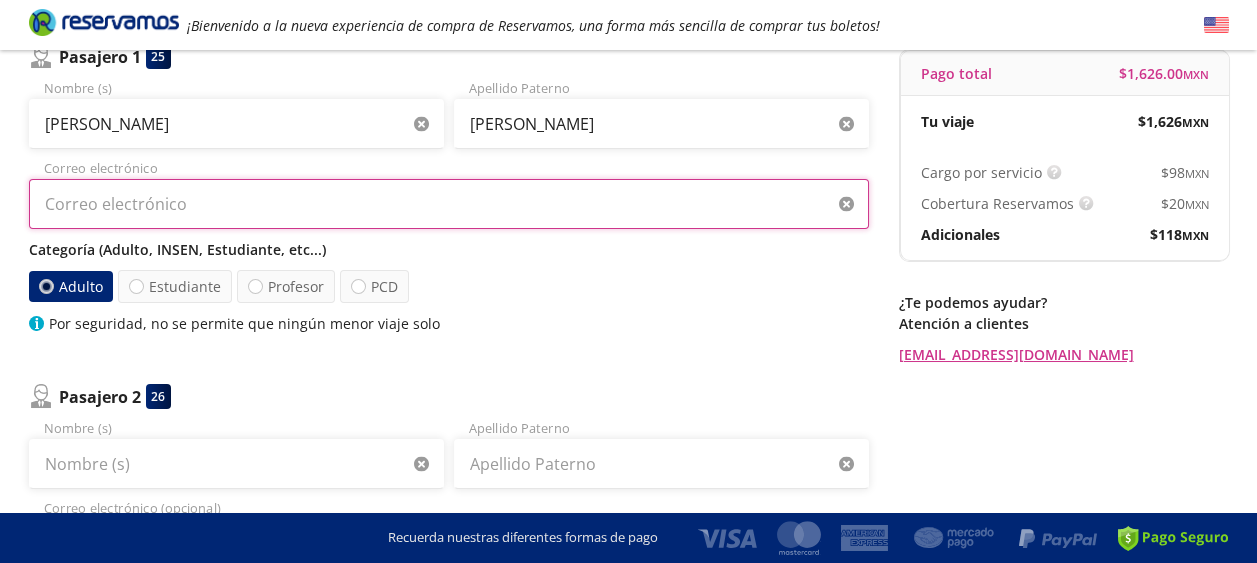 click on "Correo electrónico" at bounding box center [449, 204] 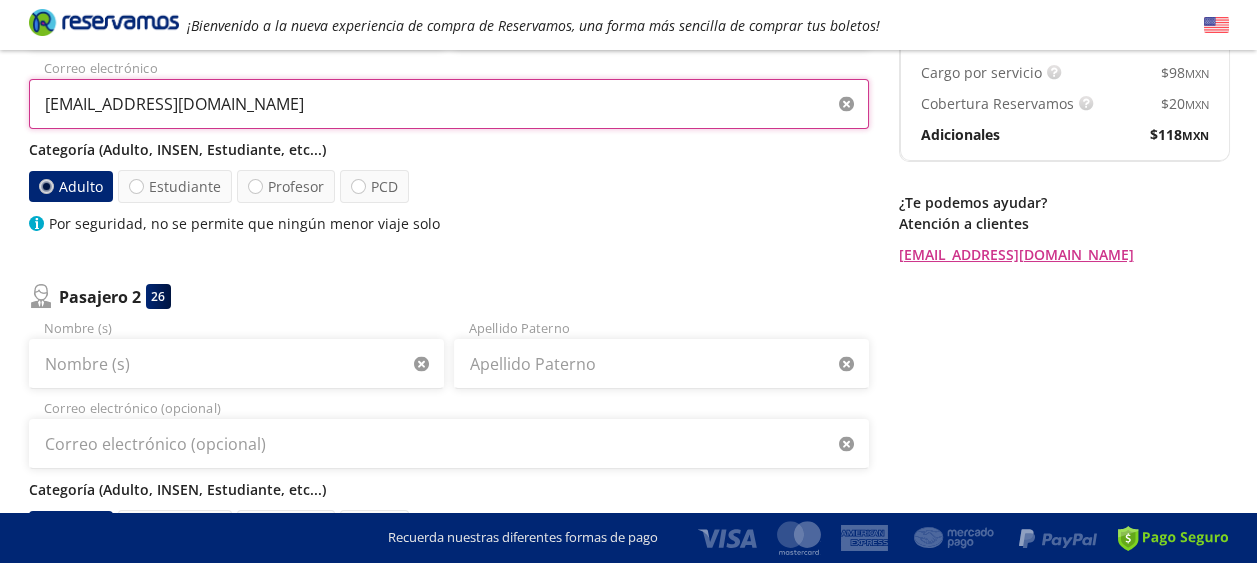 scroll, scrollTop: 400, scrollLeft: 0, axis: vertical 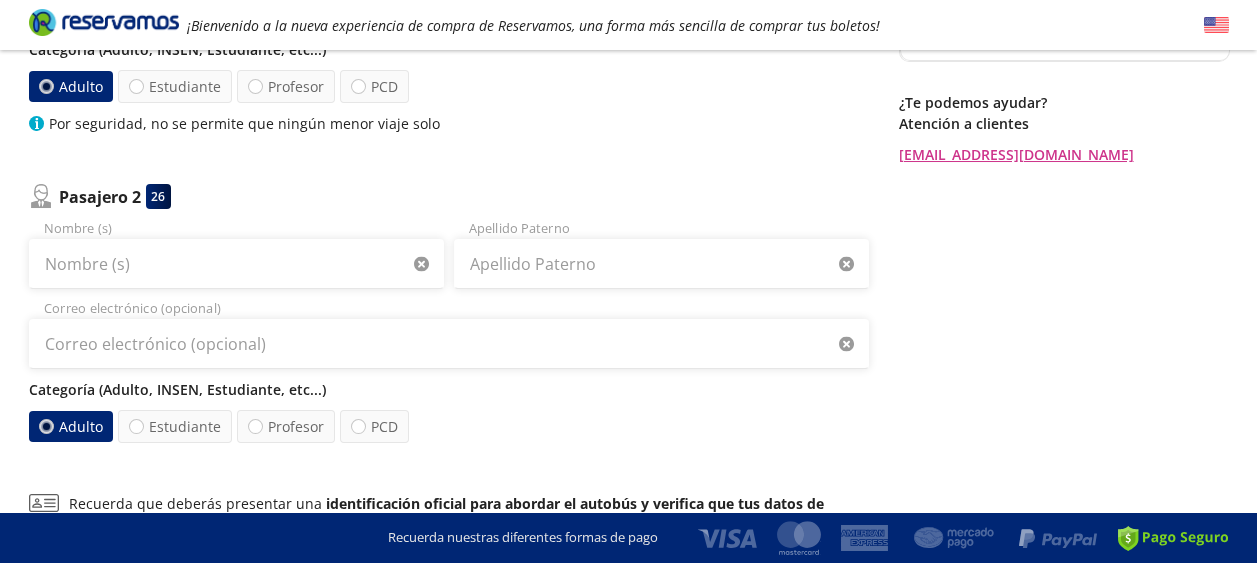 type on "[EMAIL_ADDRESS][DOMAIN_NAME]" 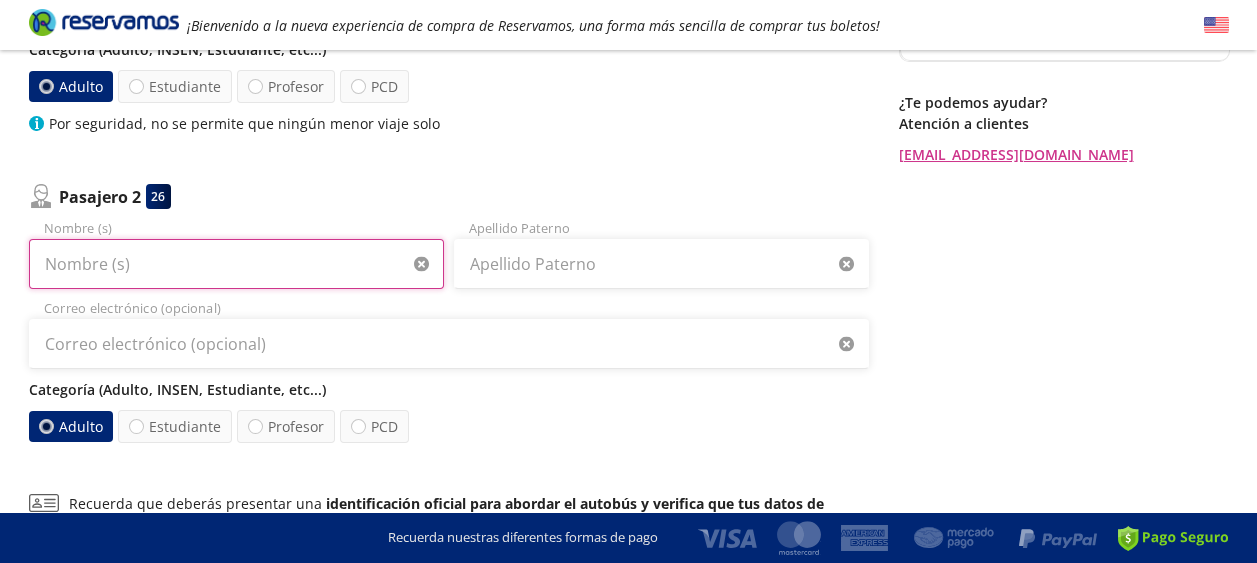 click on "Nombre (s)" at bounding box center (236, 264) 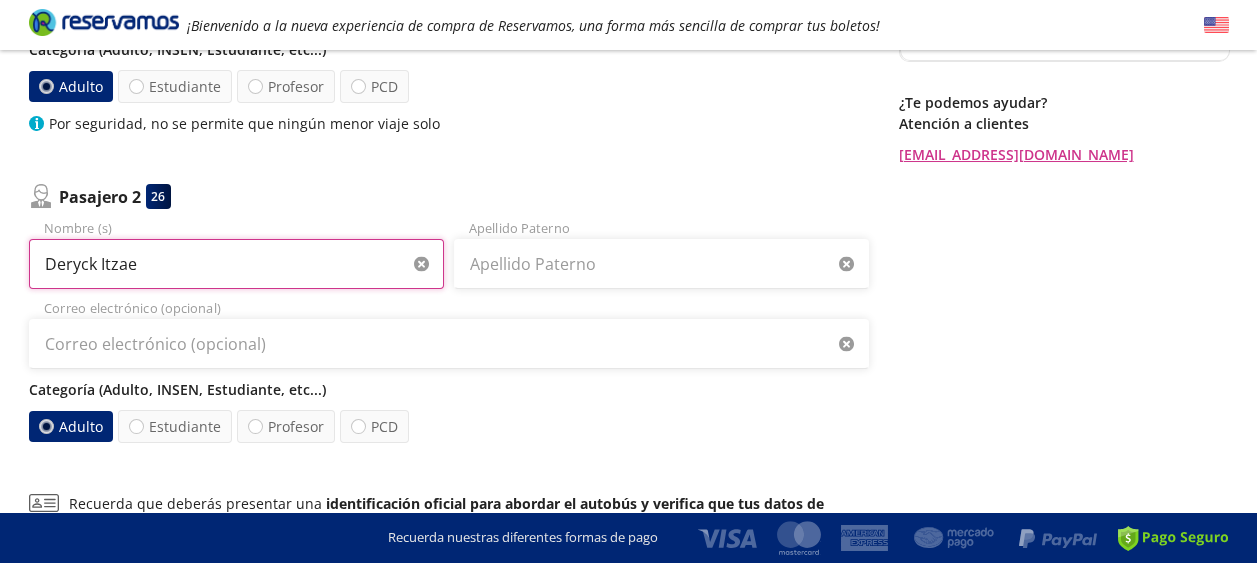 type on "Deryck Itzae" 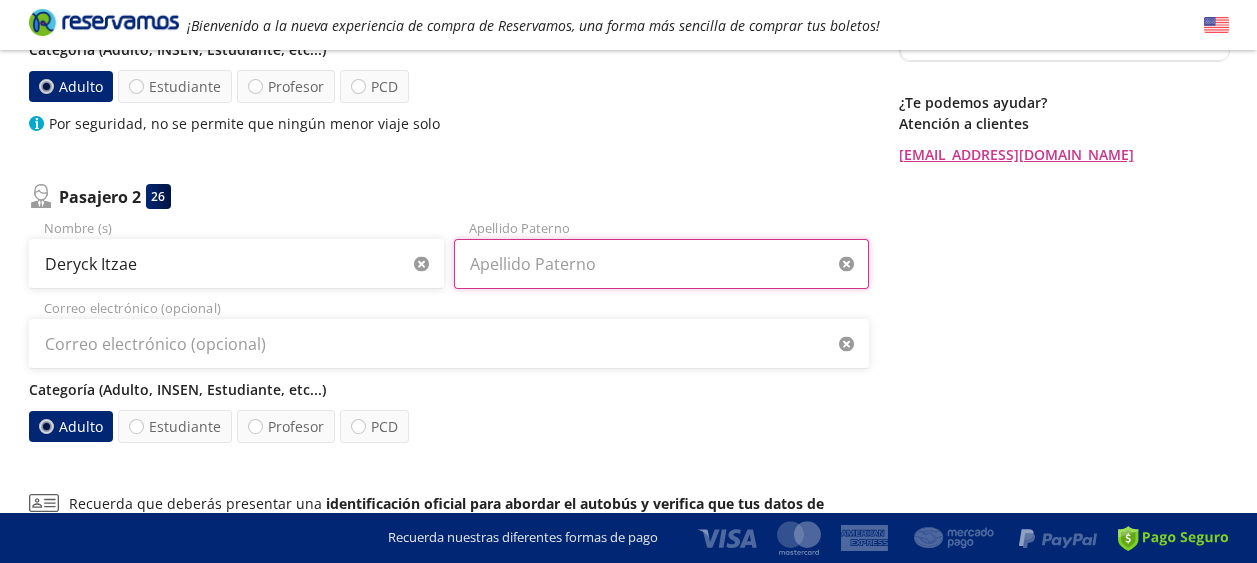 click on "Apellido Paterno" at bounding box center [661, 264] 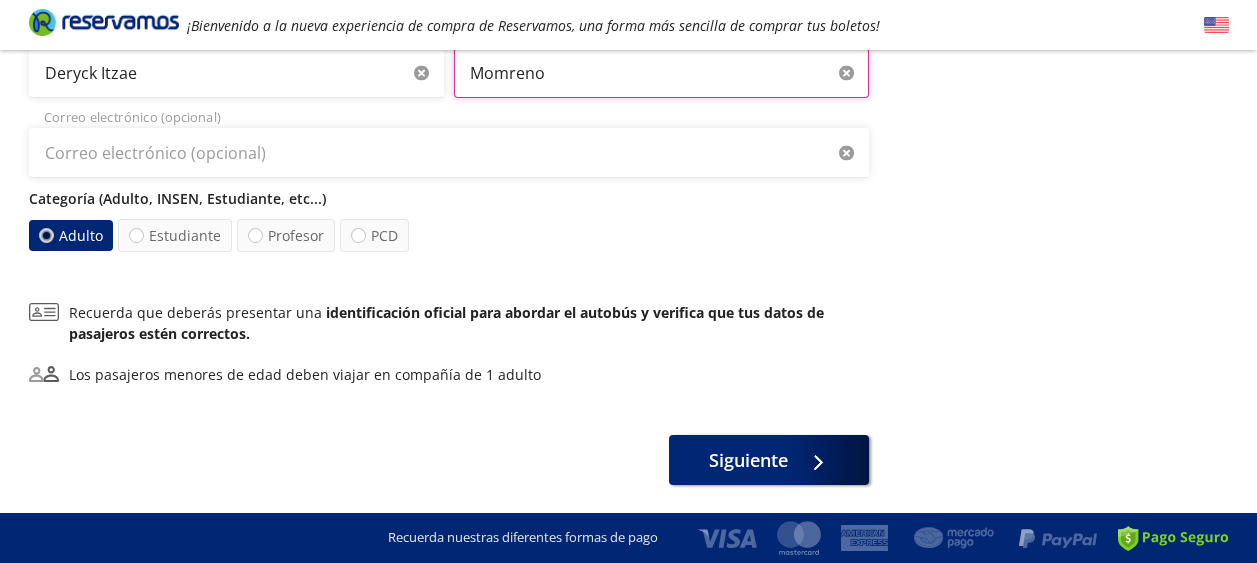 scroll, scrollTop: 600, scrollLeft: 0, axis: vertical 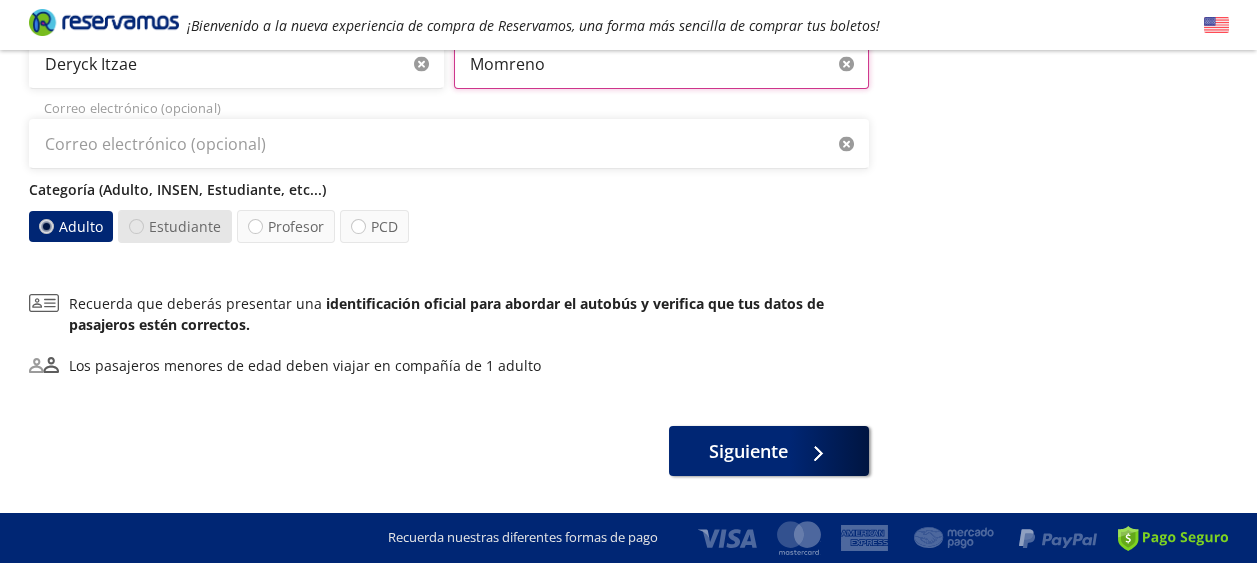 type on "Momreno" 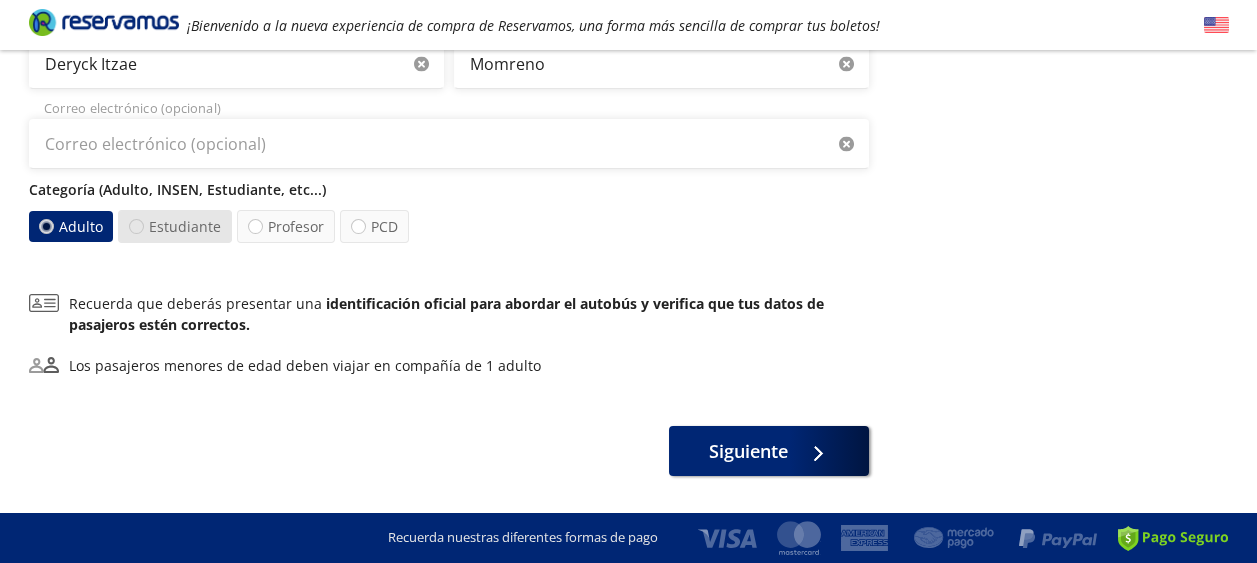 click at bounding box center (136, 226) 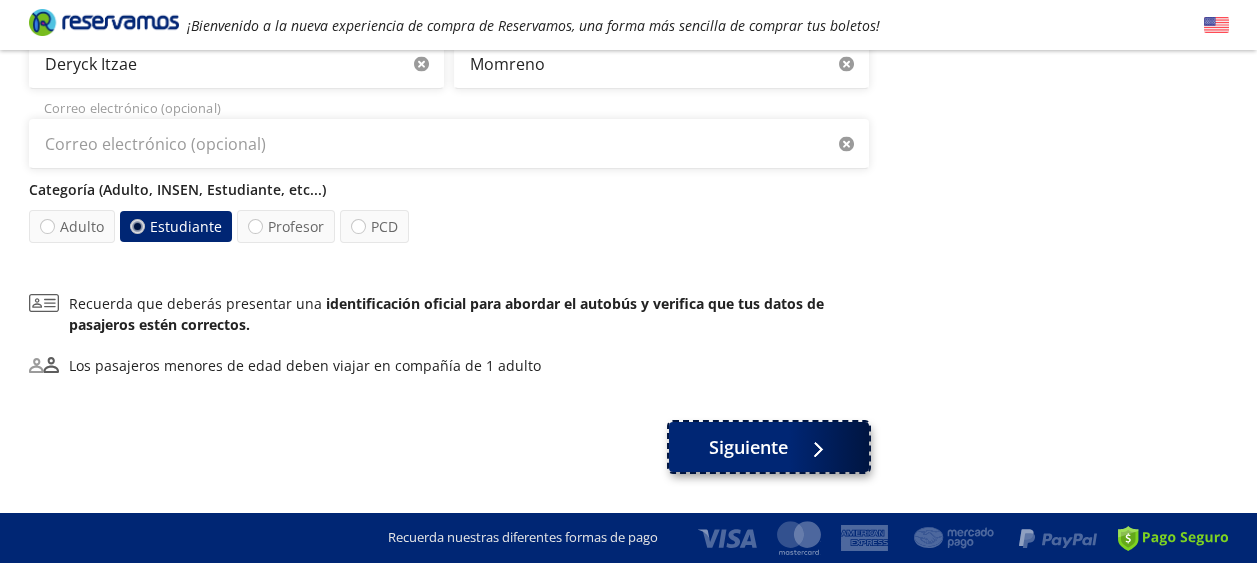 click on "Siguiente" at bounding box center [748, 447] 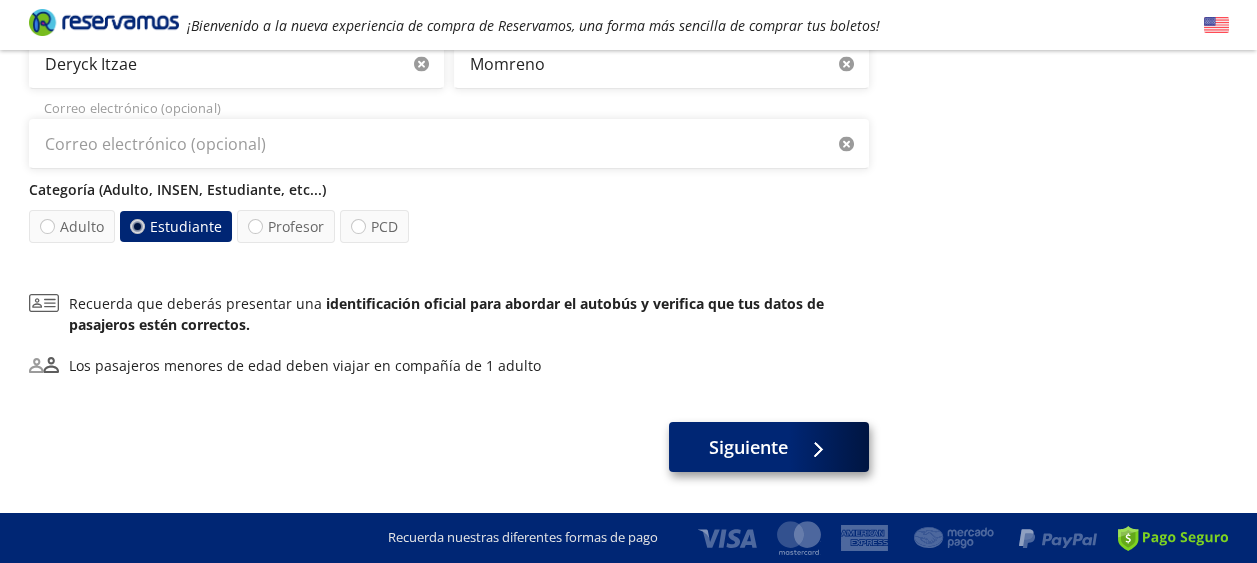 scroll, scrollTop: 0, scrollLeft: 0, axis: both 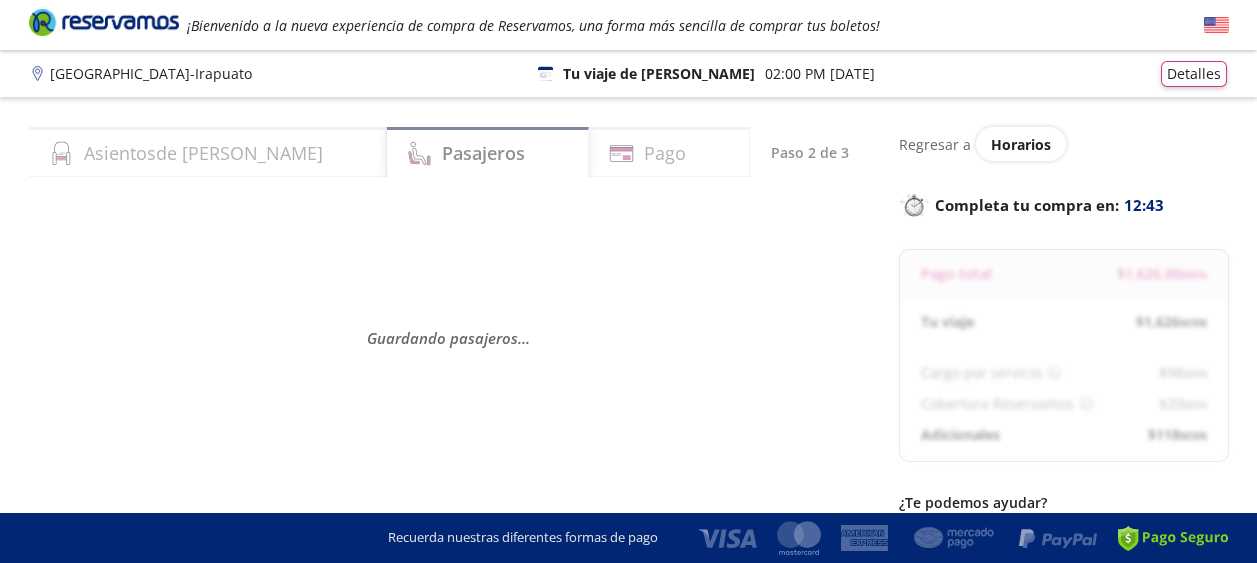 select on "MX" 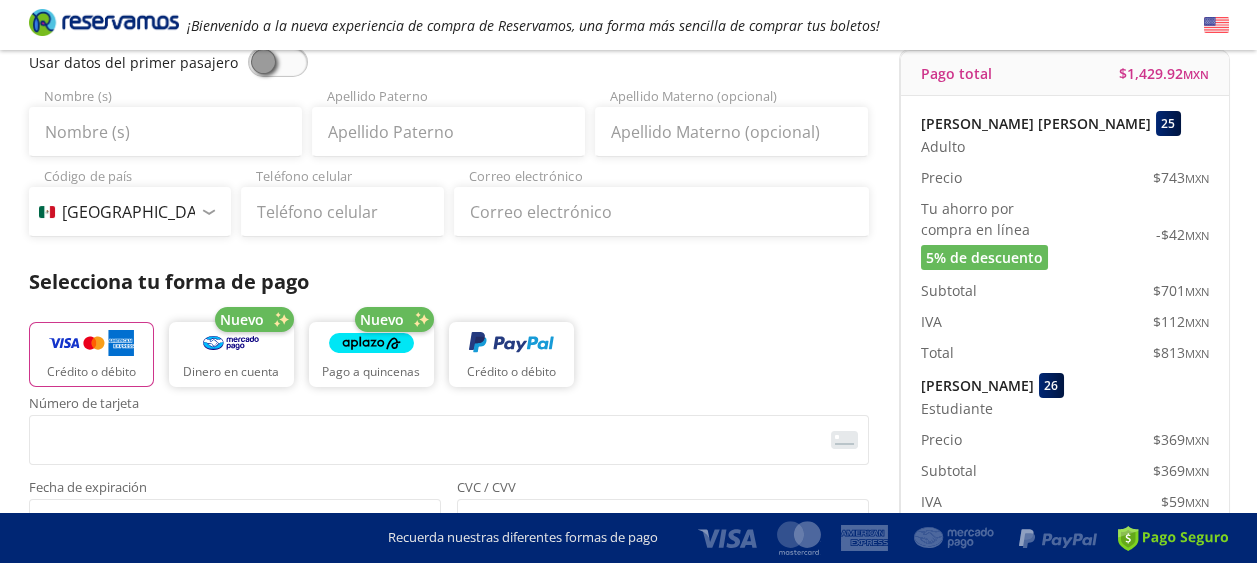 scroll, scrollTop: 100, scrollLeft: 0, axis: vertical 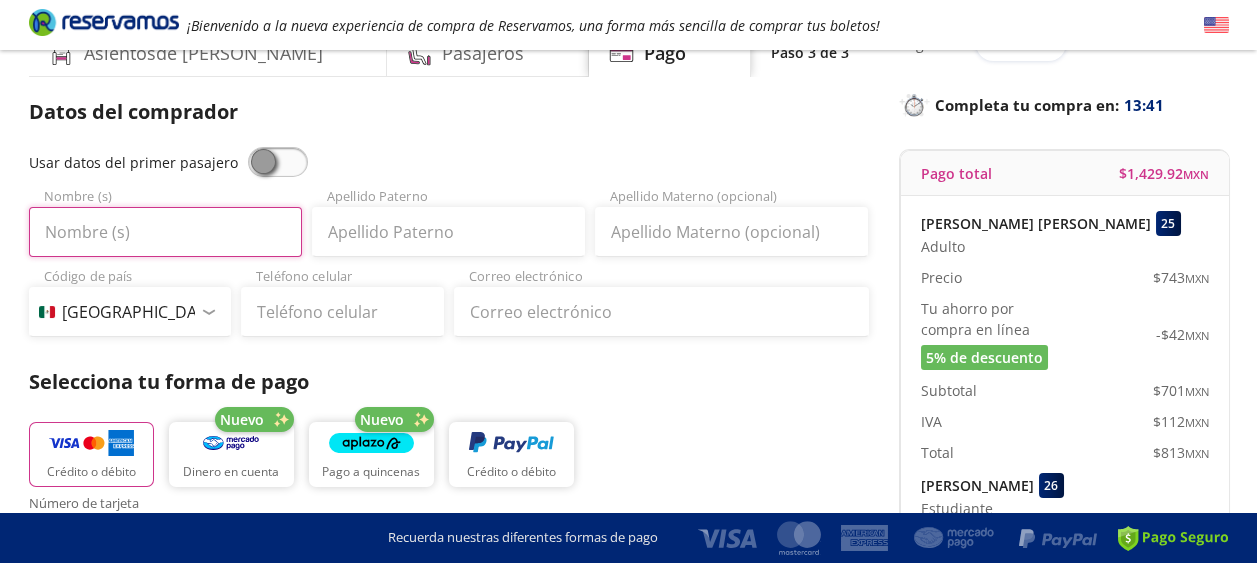 click on "Nombre (s)" at bounding box center (165, 232) 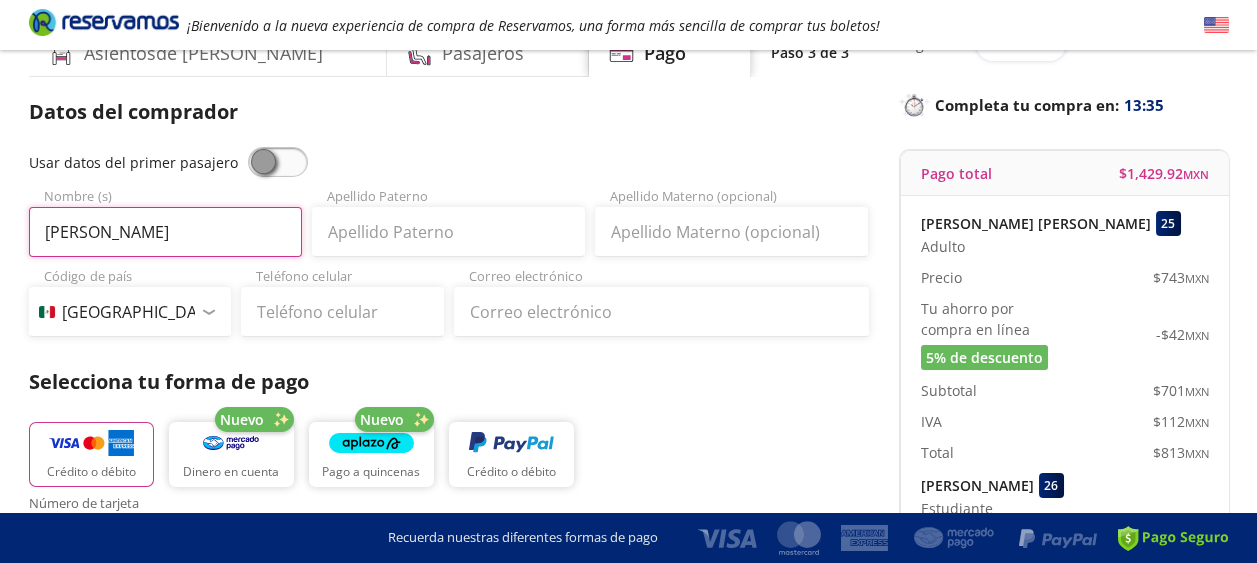 type on "[PERSON_NAME]" 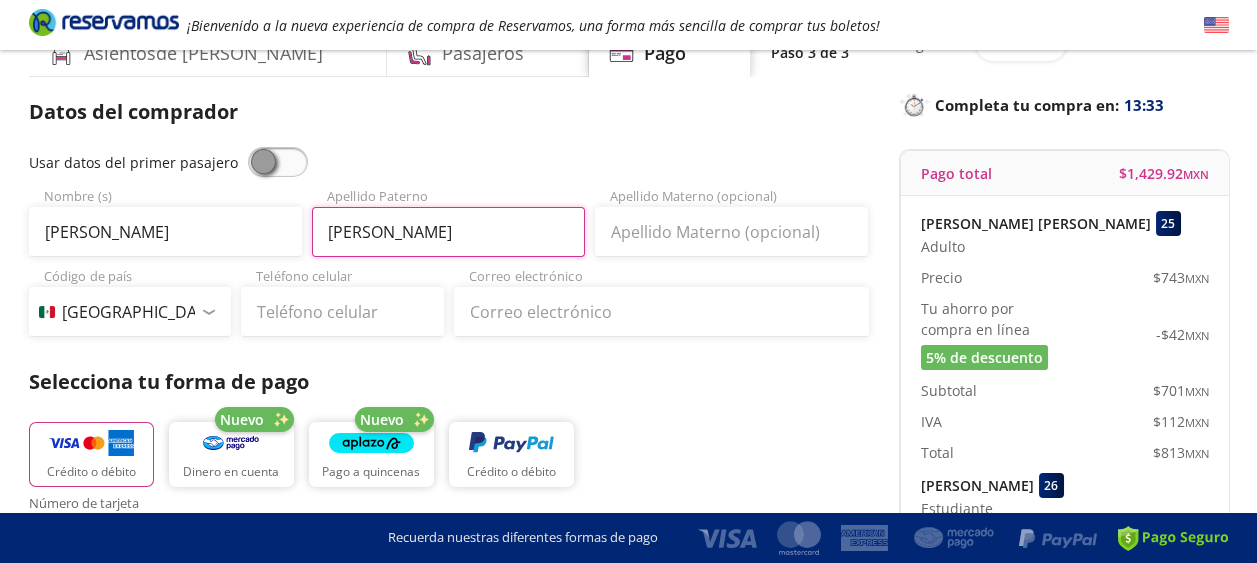 type on "[PERSON_NAME]" 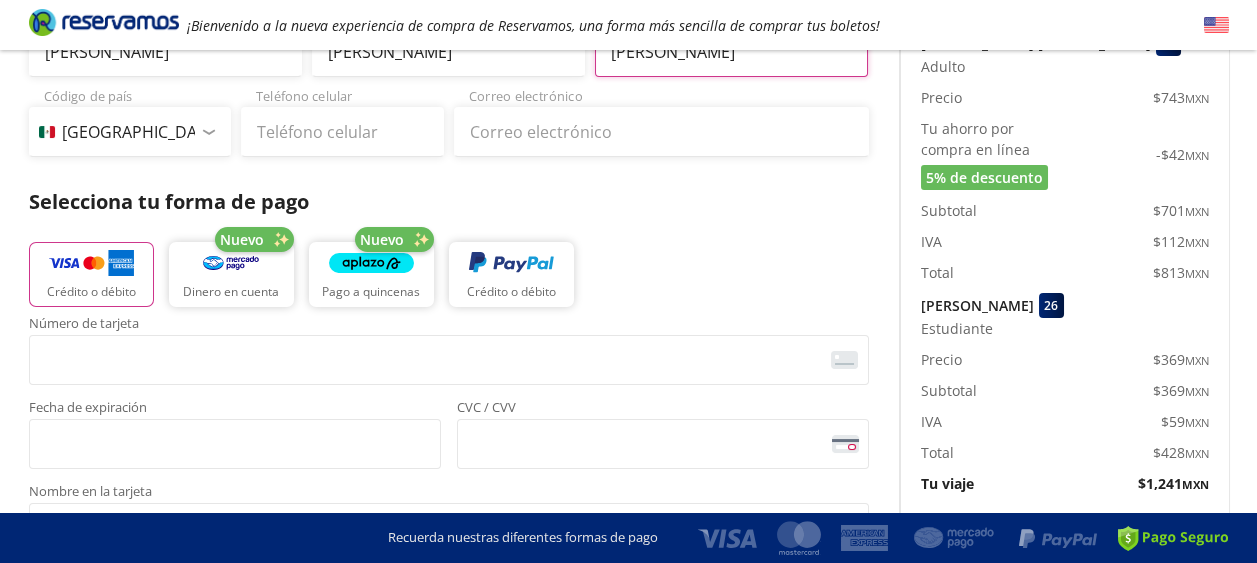 scroll, scrollTop: 300, scrollLeft: 0, axis: vertical 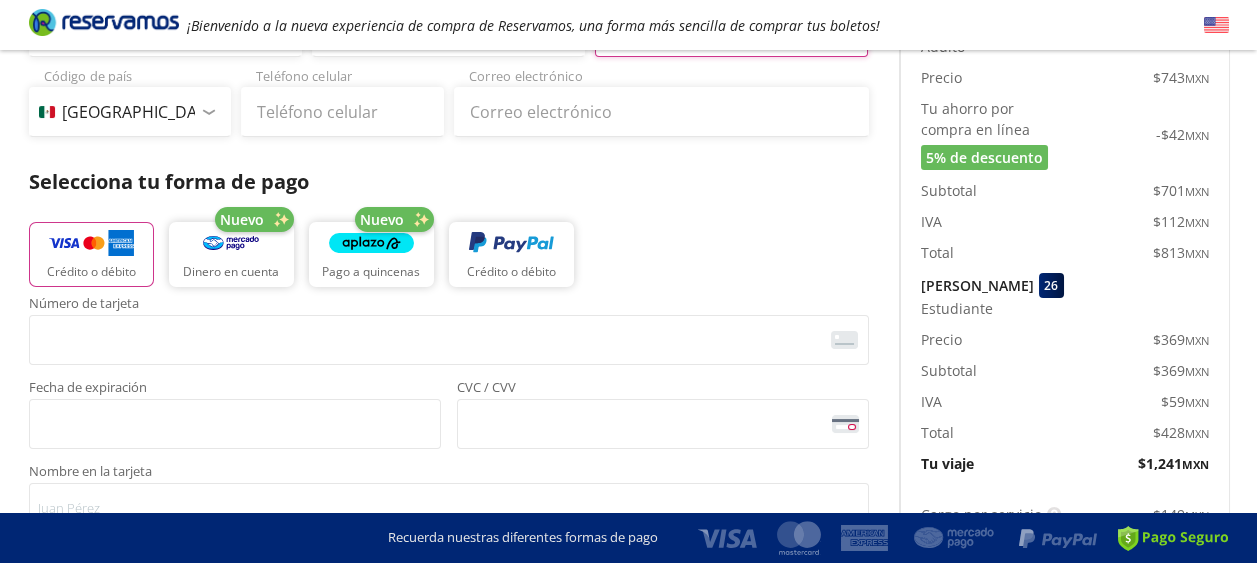 type on "[PERSON_NAME]" 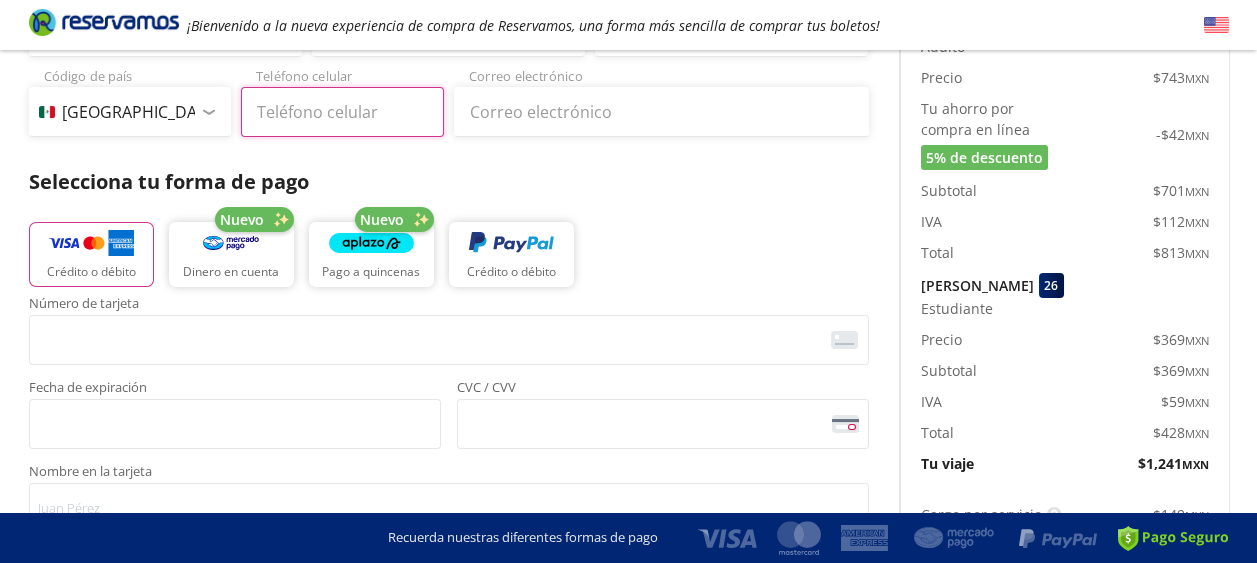 click on "Teléfono celular" at bounding box center (342, 112) 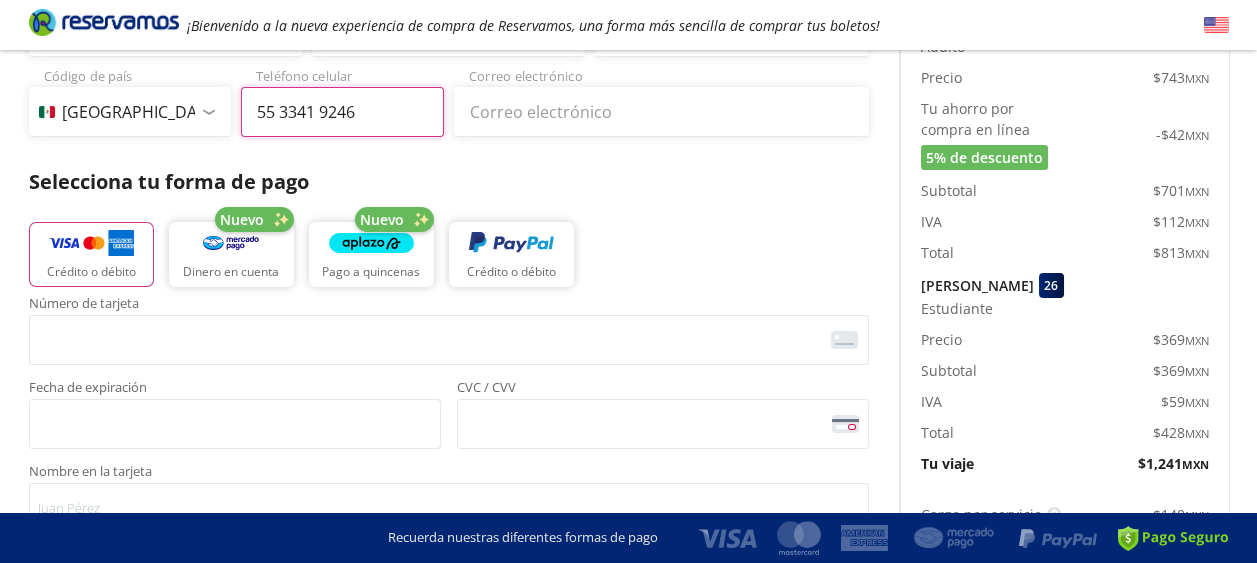 type on "55 3341 9246" 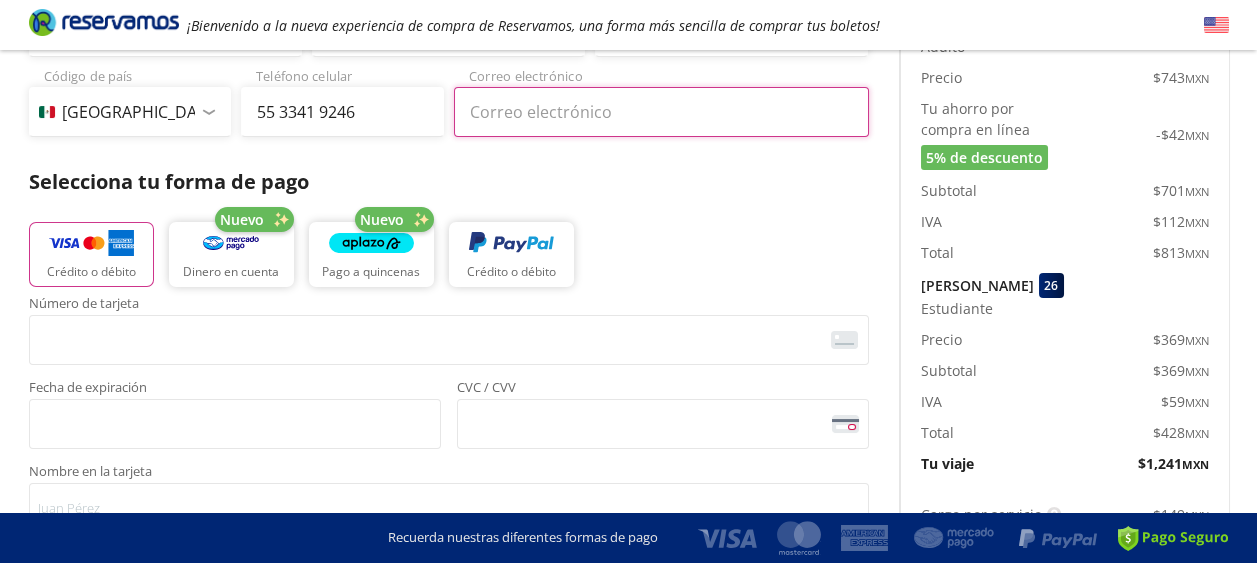 click on "Correo electrónico" at bounding box center (661, 112) 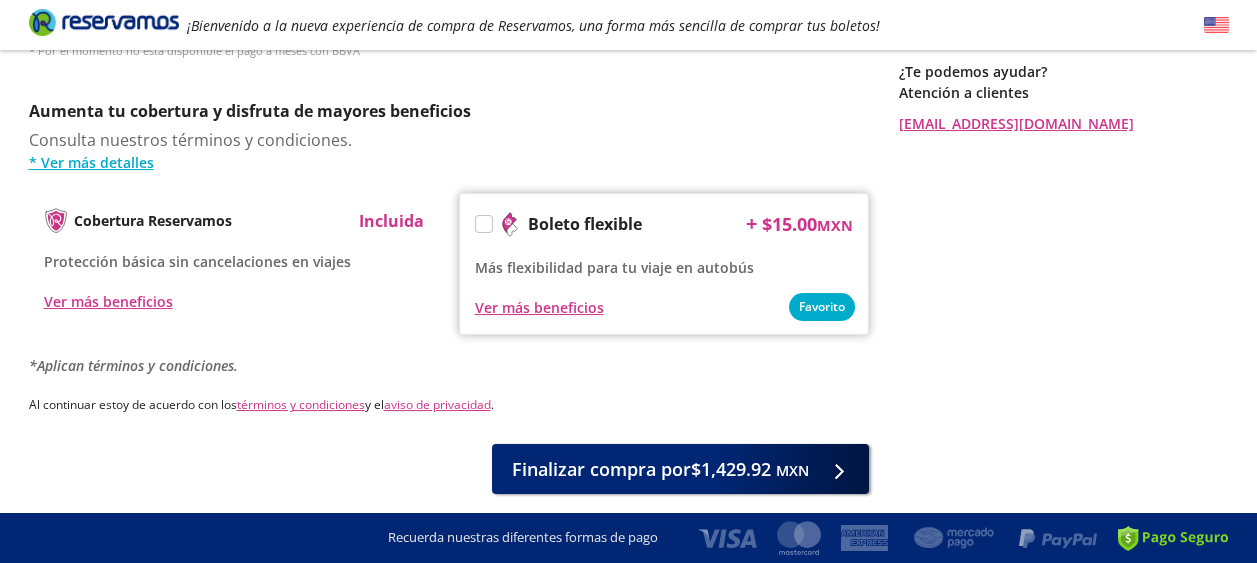 scroll, scrollTop: 1000, scrollLeft: 0, axis: vertical 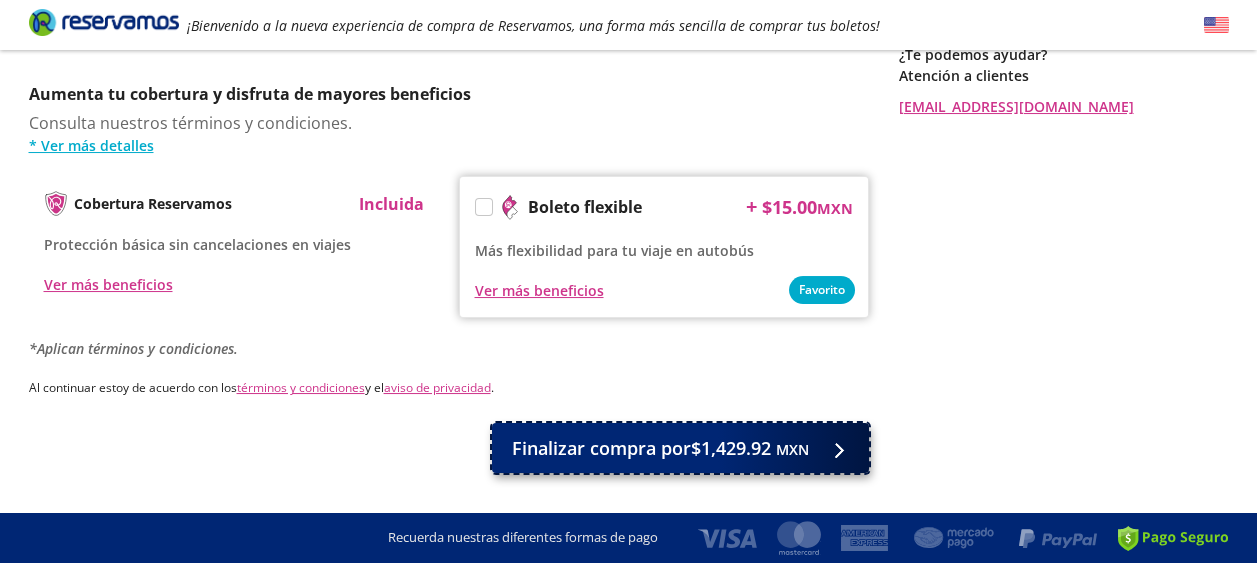 click on "Finalizar compra por  $1,429.92   MXN" at bounding box center (660, 448) 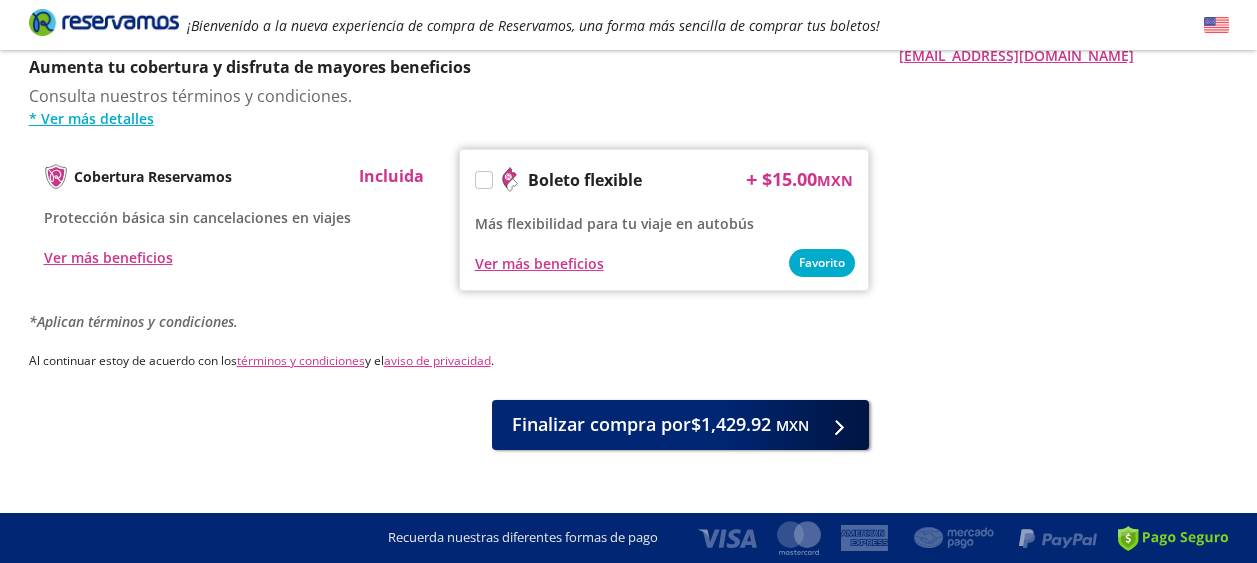 scroll, scrollTop: 1060, scrollLeft: 0, axis: vertical 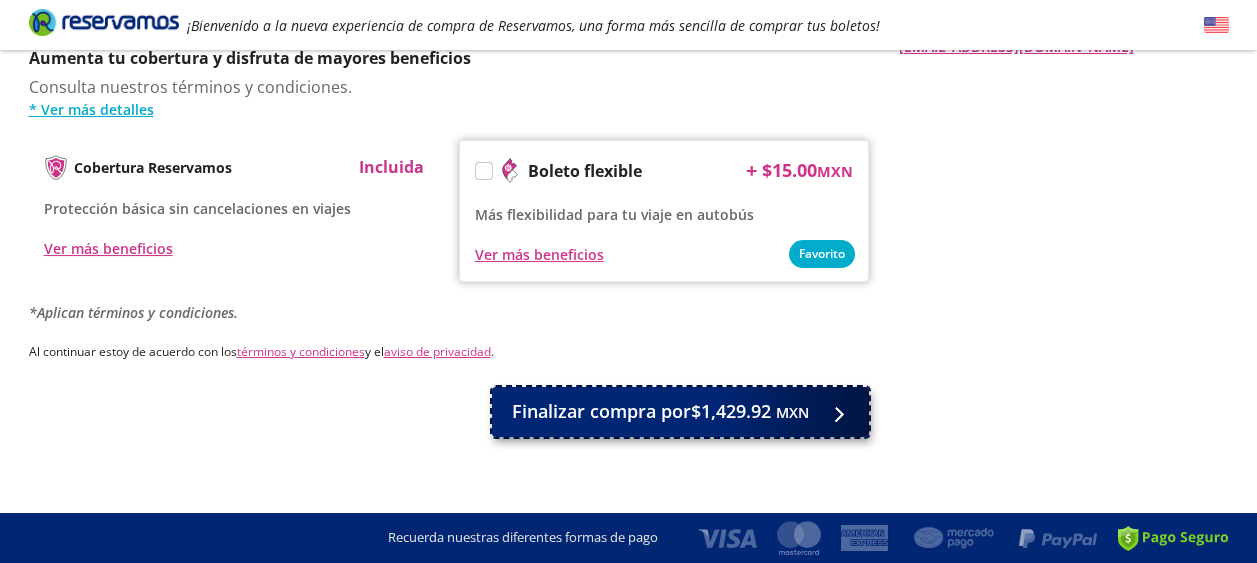 click at bounding box center [837, 412] 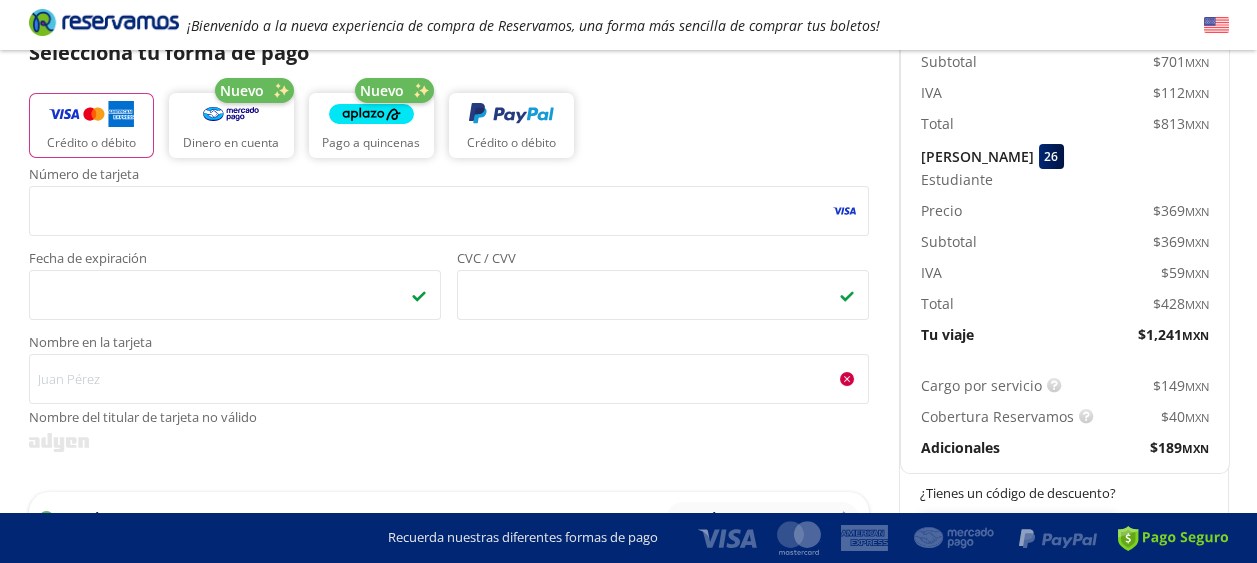 scroll, scrollTop: 460, scrollLeft: 0, axis: vertical 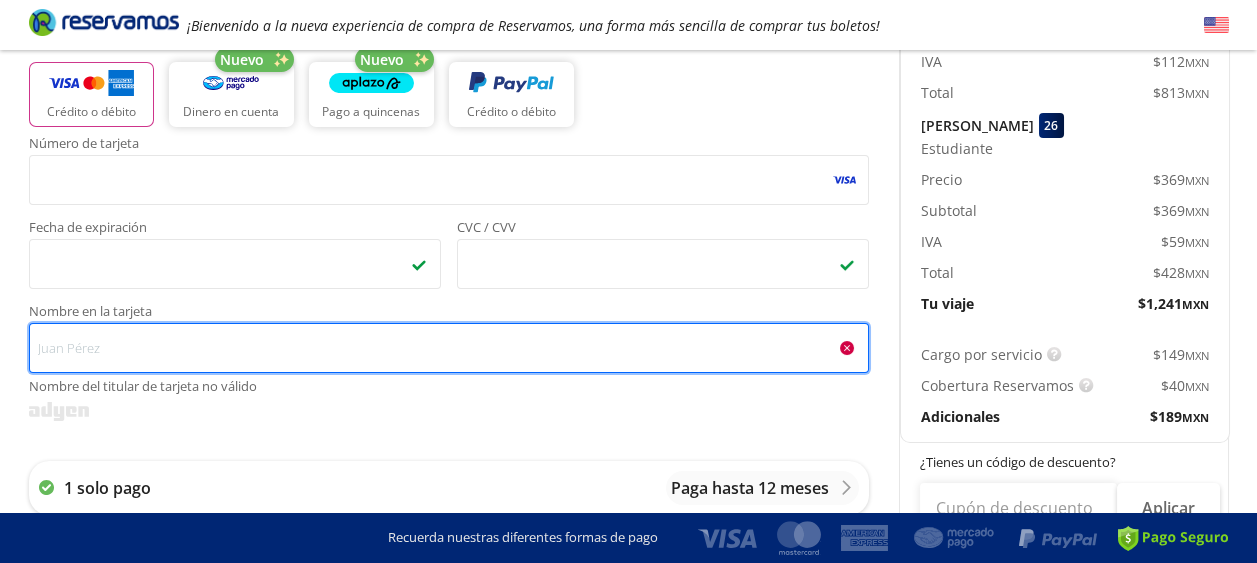 click on "Nombre en la tarjeta Nombre del titular de tarjeta no válido" at bounding box center [449, 348] 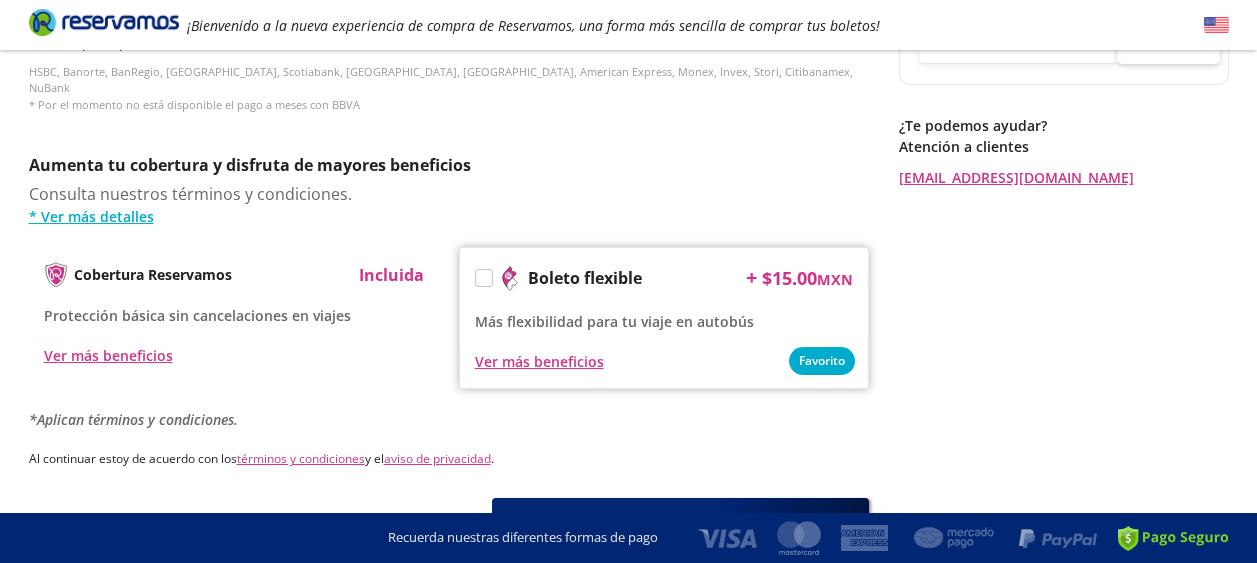 scroll, scrollTop: 960, scrollLeft: 0, axis: vertical 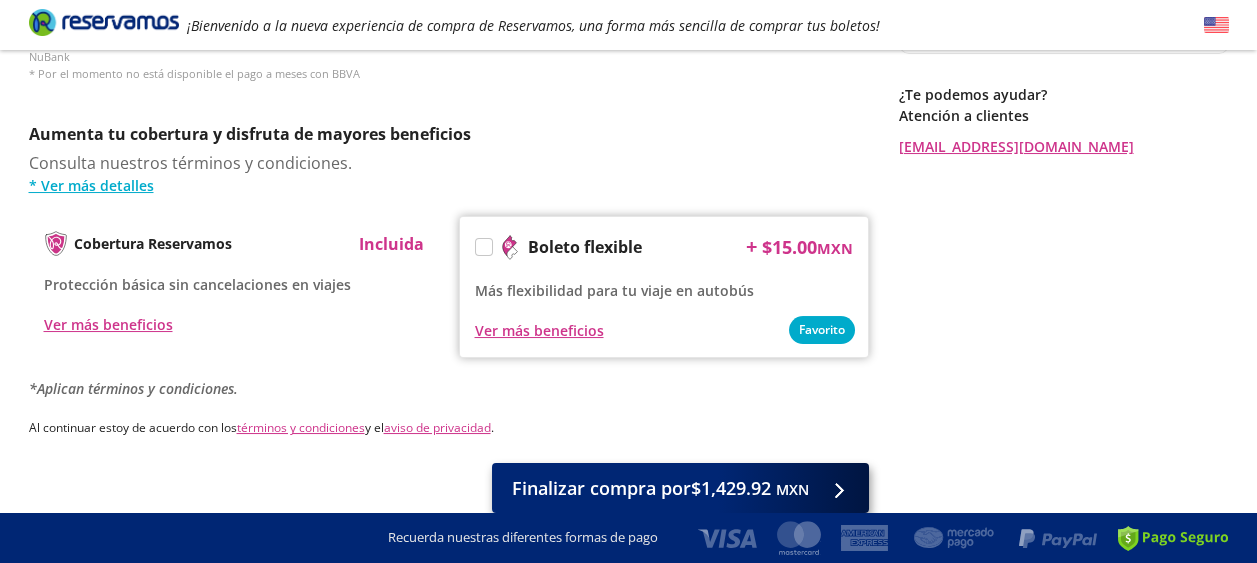 type on "[PERSON_NAME] [PERSON_NAME] [PERSON_NAME]" 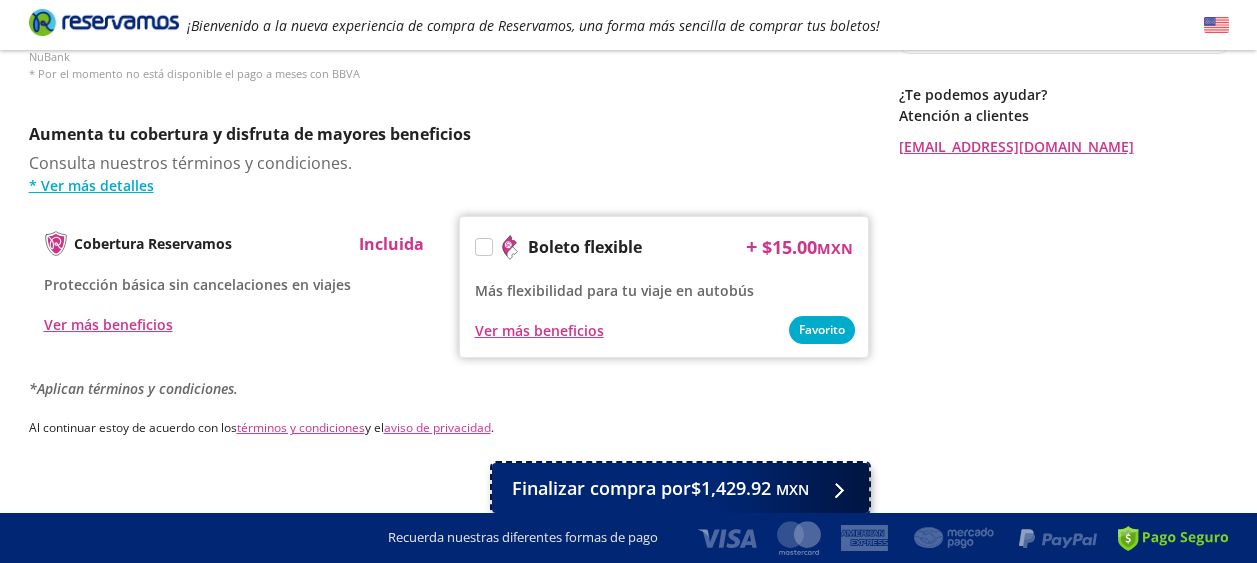 click on "Finalizar compra por  $1,429.92   MXN" at bounding box center [660, 488] 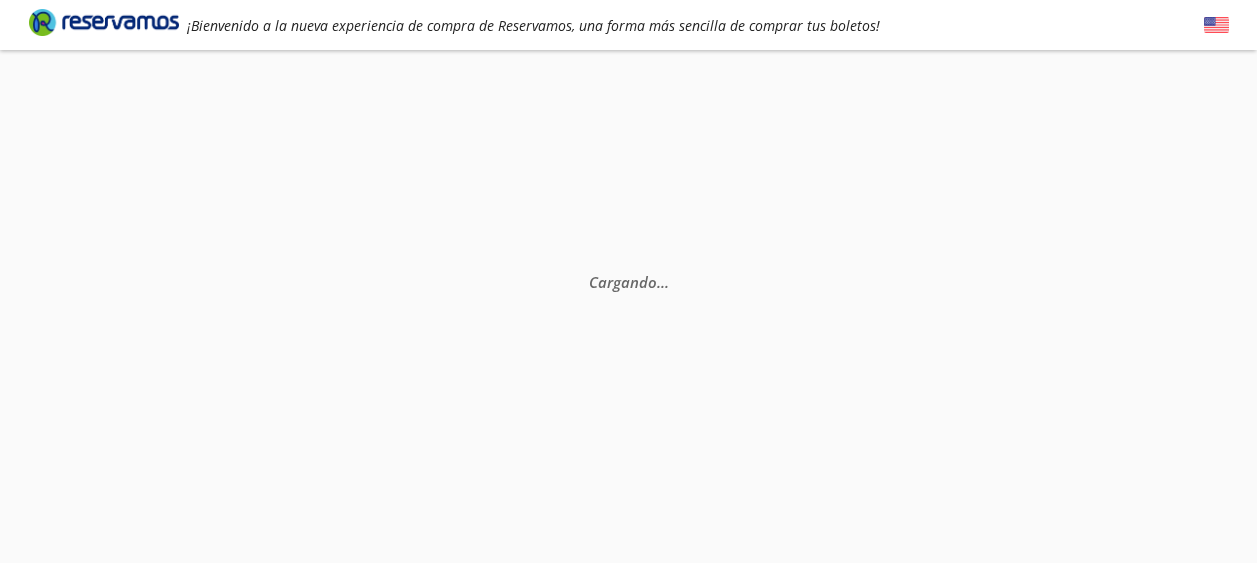 scroll, scrollTop: 0, scrollLeft: 0, axis: both 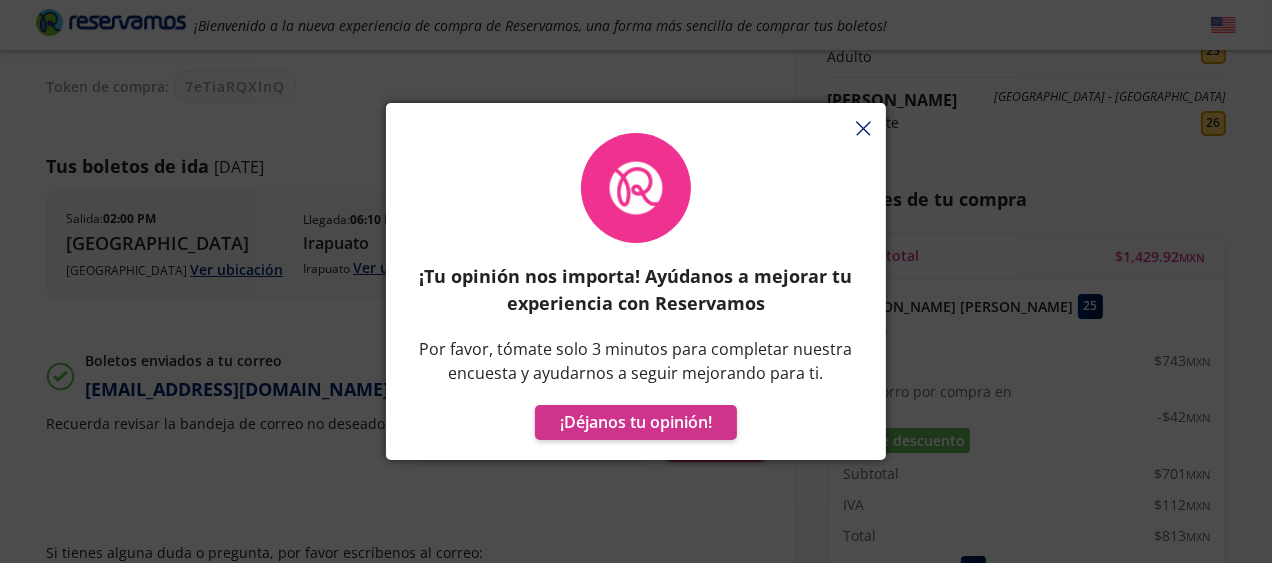 click on "¡Tu opinión nos importa! Ayúdanos a mejorar tu experiencia con Reservamos Por favor, tómate solo 3 minutos para completar nuestra encuesta y ayudarnos a seguir mejorando para ti. ¡Déjanos tu opinión!" at bounding box center [636, 292] 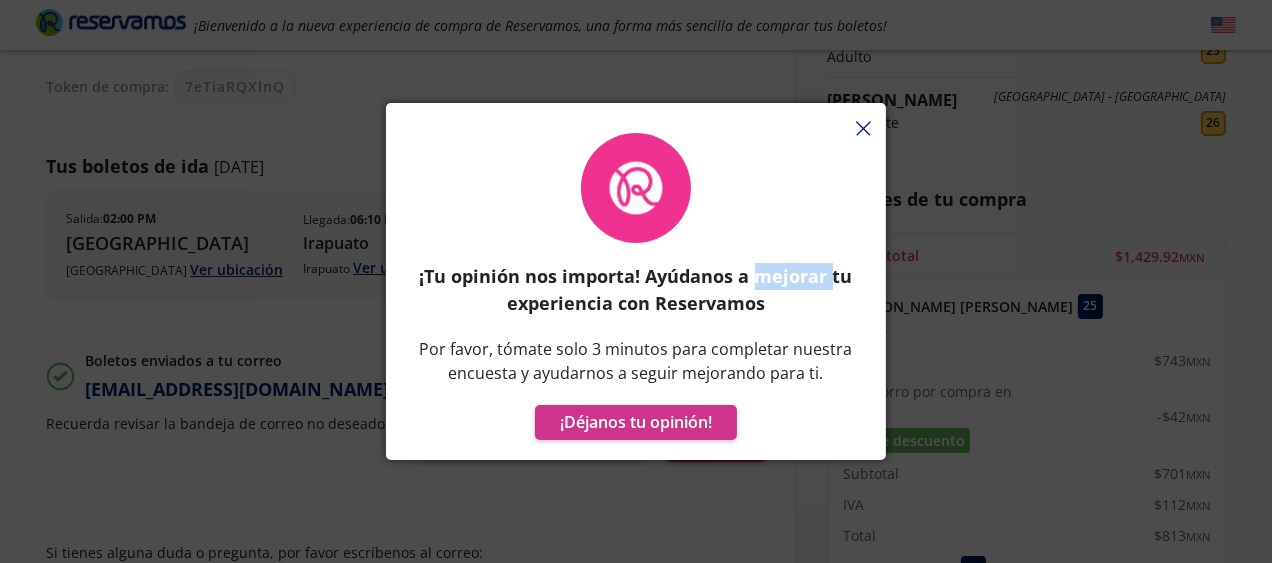 click on "¡Tu opinión nos importa! Ayúdanos a mejorar tu experiencia con Reservamos Por favor, tómate solo 3 minutos para completar nuestra encuesta y ayudarnos a seguir mejorando para ti. ¡Déjanos tu opinión!" at bounding box center [636, 292] 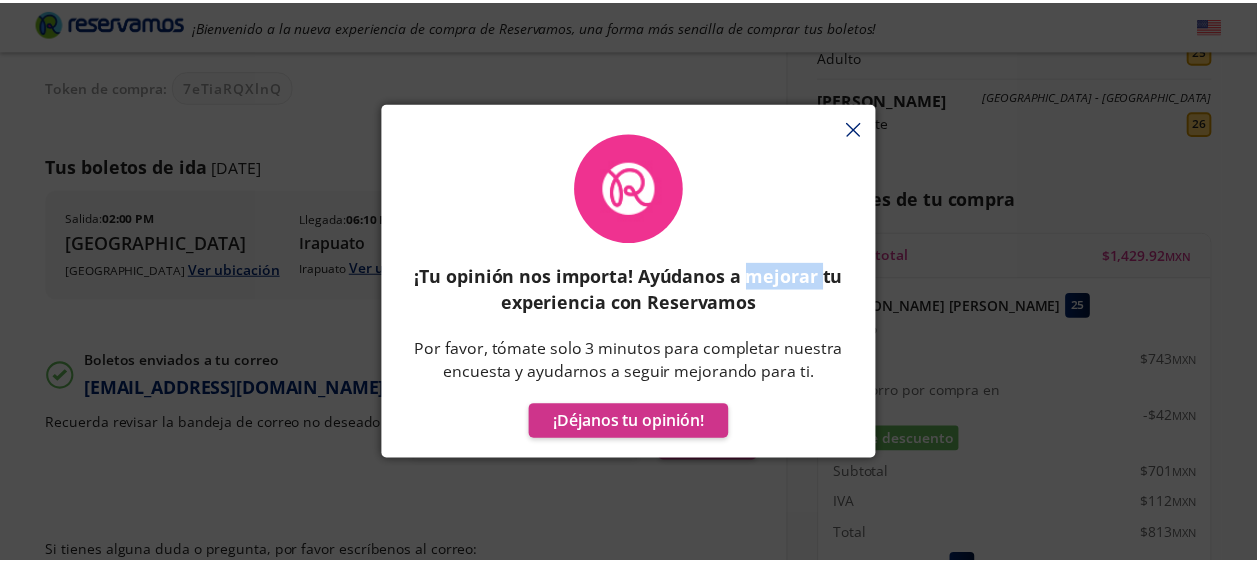 scroll, scrollTop: 8, scrollLeft: 0, axis: vertical 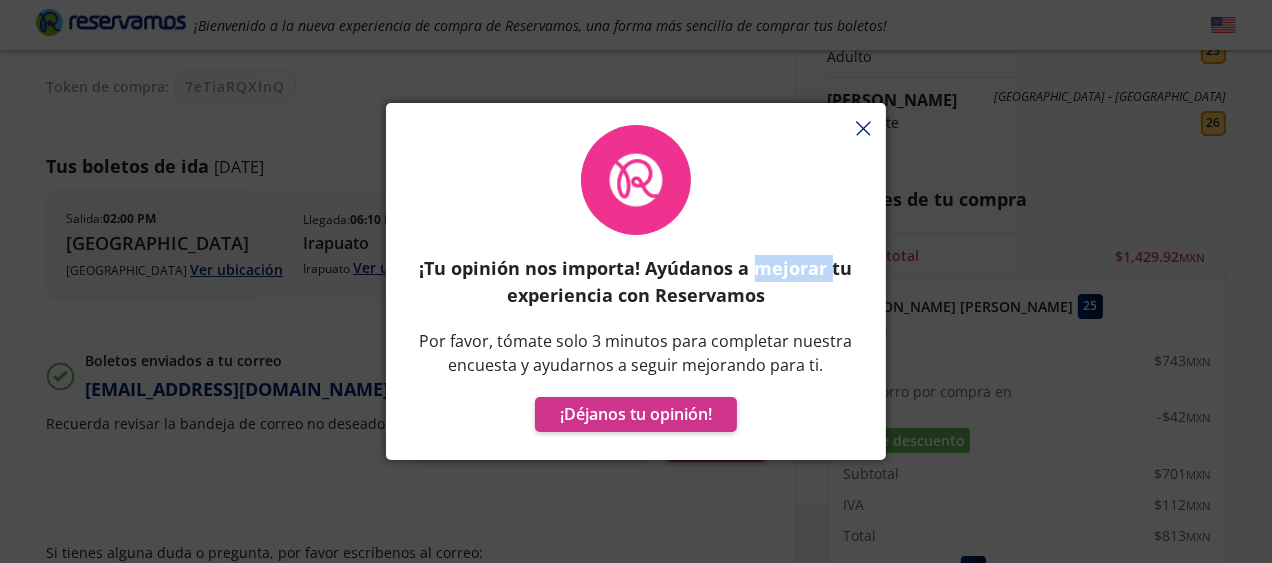 click on "¡Tu opinión nos importa! Ayúdanos a mejorar tu experiencia con Reservamos Por favor, tómate solo 3 minutos para completar nuestra encuesta y ayudarnos a seguir mejorando para ti. ¡Déjanos tu opinión!" at bounding box center (636, 282) 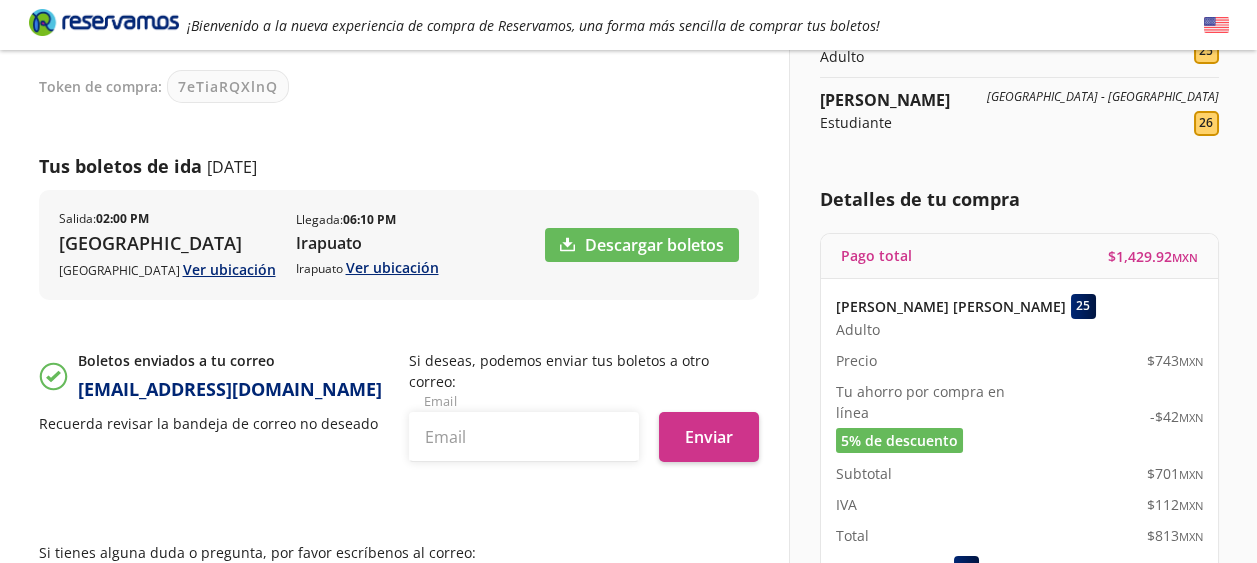 drag, startPoint x: 597, startPoint y: 167, endPoint x: 588, endPoint y: 160, distance: 11.401754 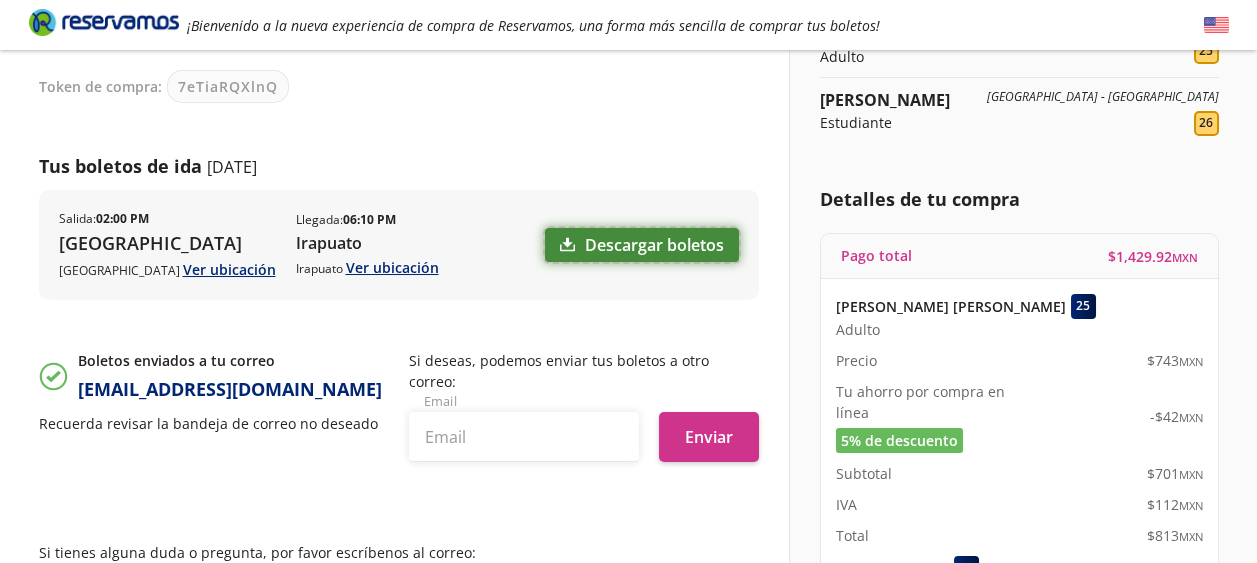 click on "Descargar boletos" at bounding box center (642, 245) 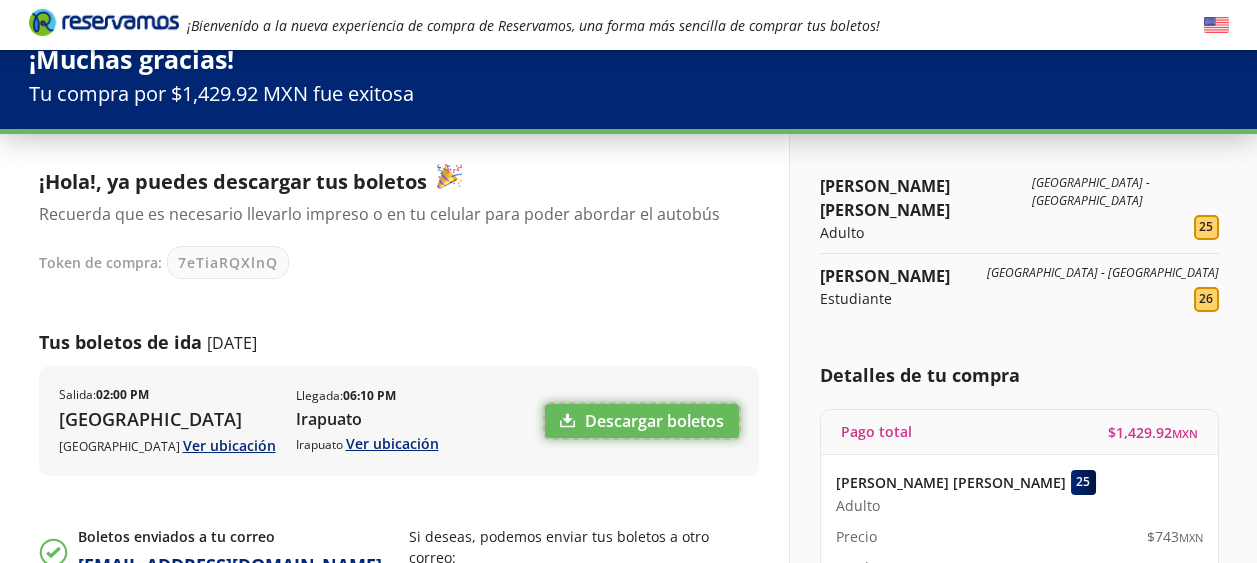 scroll, scrollTop: 0, scrollLeft: 0, axis: both 